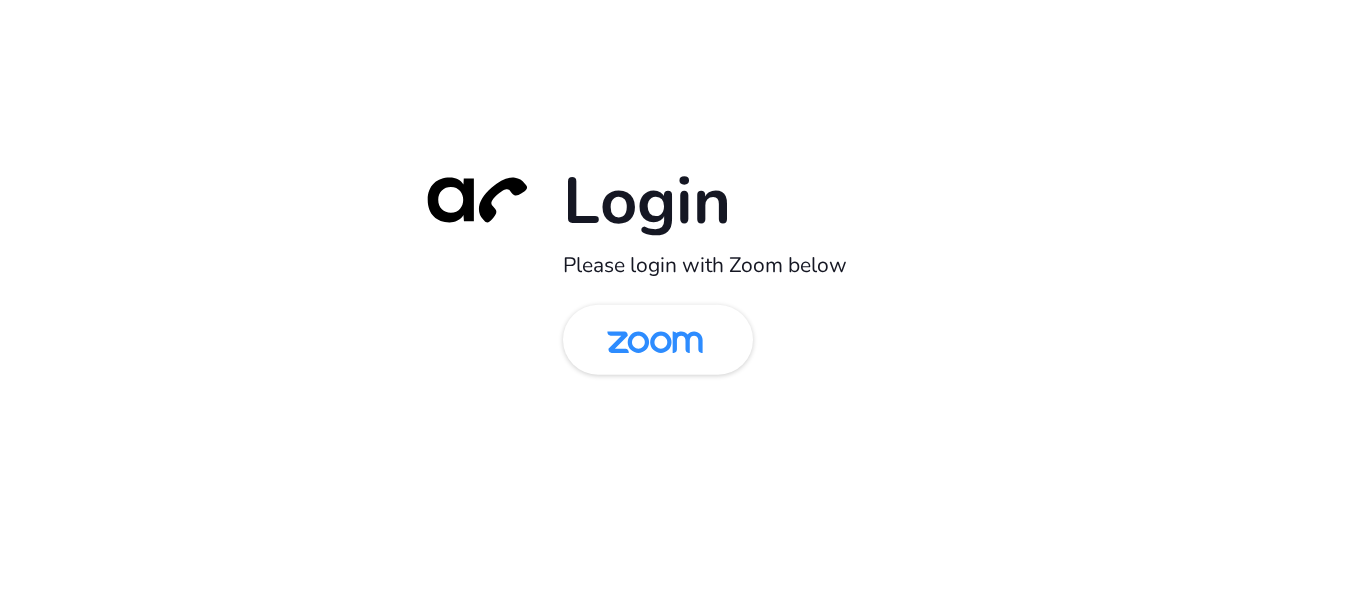scroll, scrollTop: 0, scrollLeft: 0, axis: both 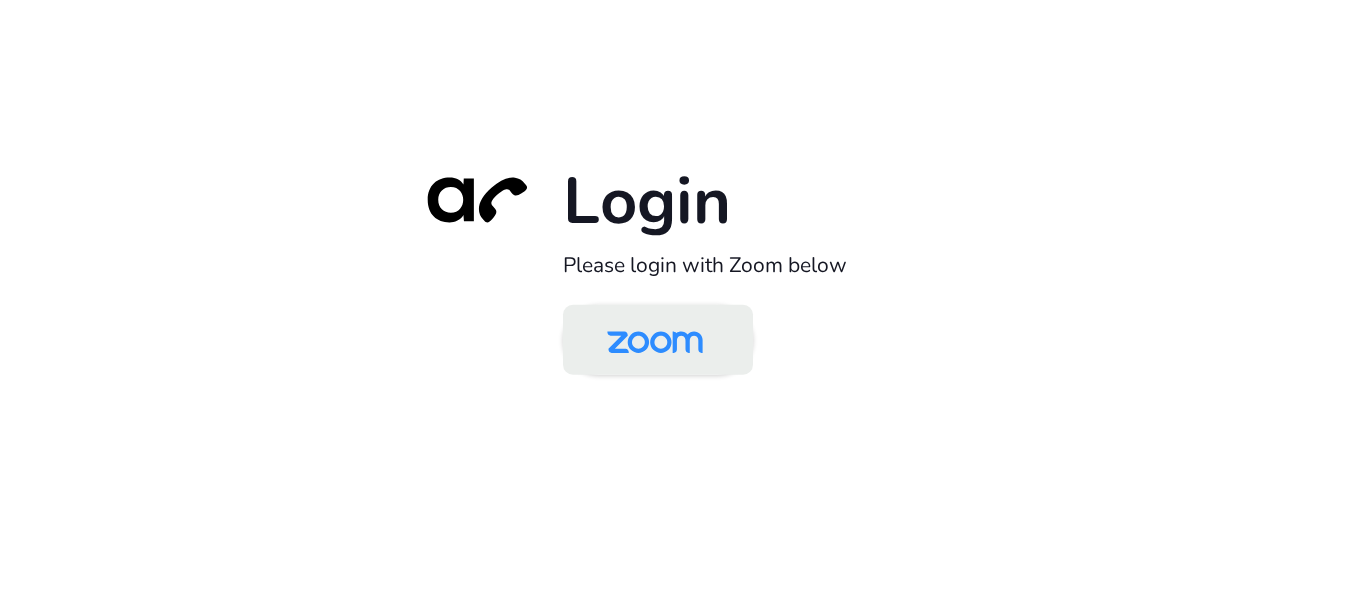 click at bounding box center (655, 341) 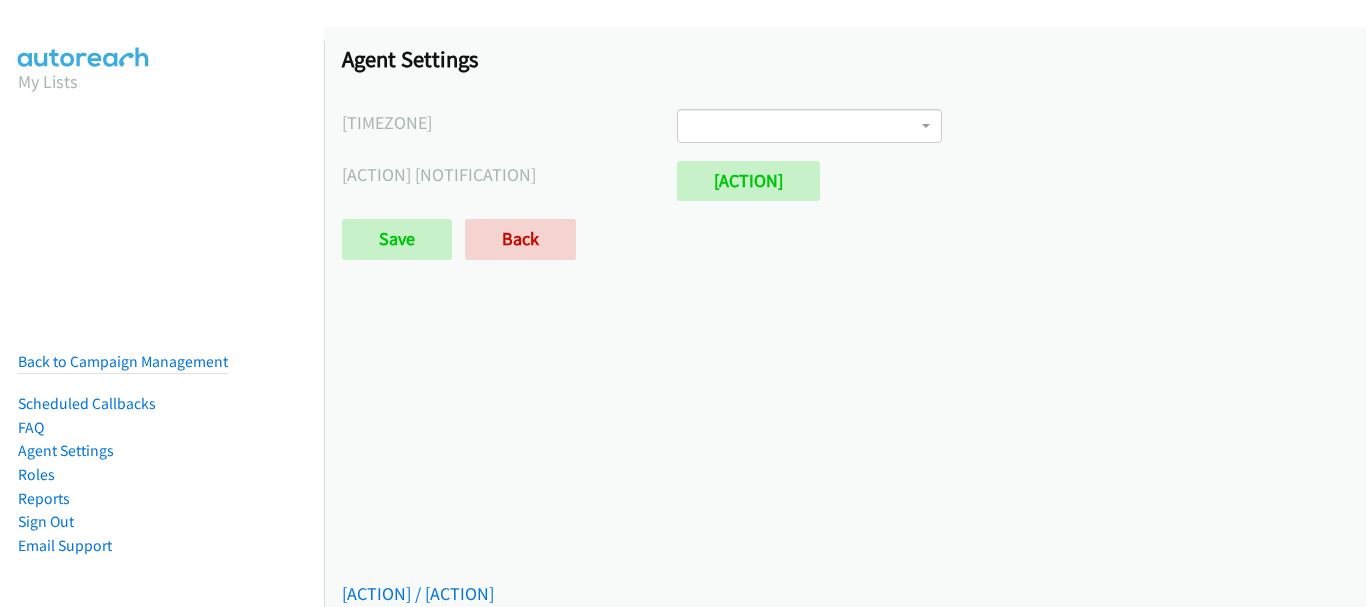 scroll, scrollTop: 0, scrollLeft: 0, axis: both 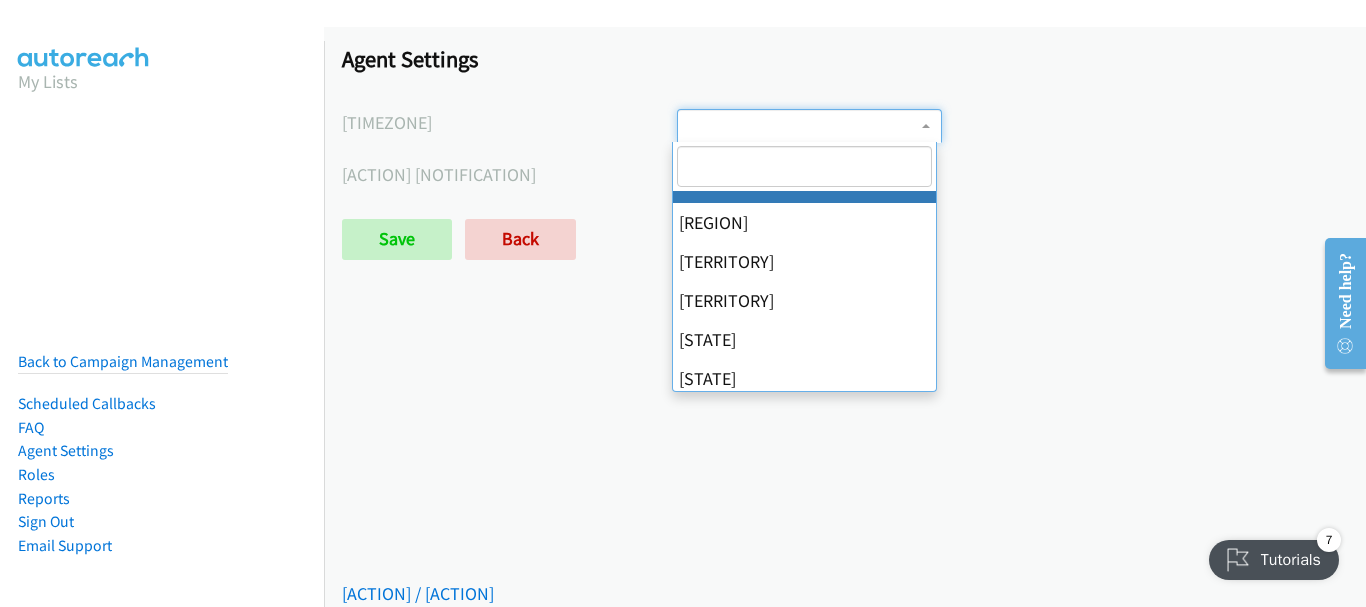 click at bounding box center (809, 126) 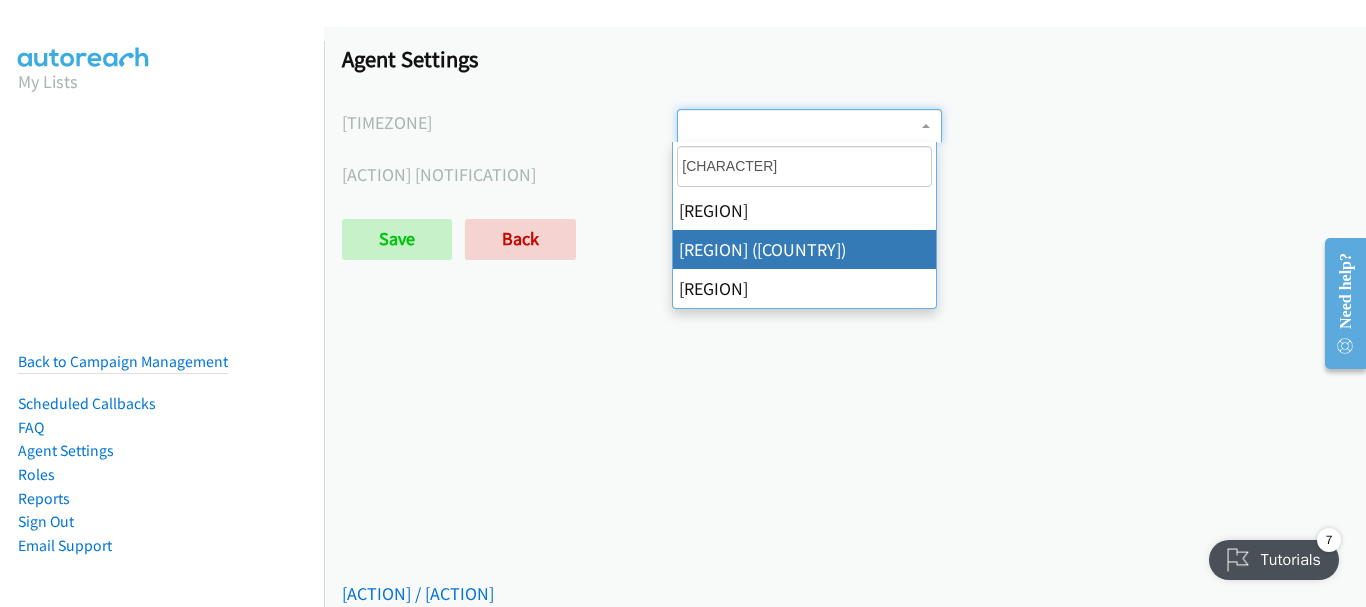 type on "centr" 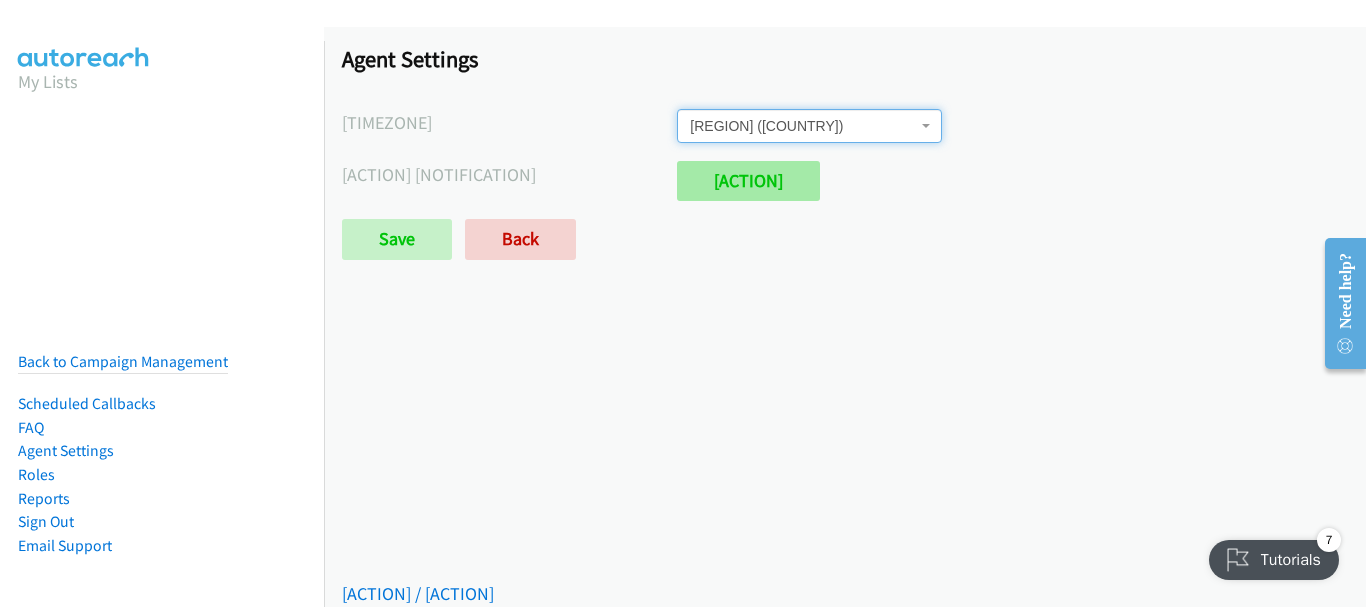 click on "Enable" at bounding box center [748, 181] 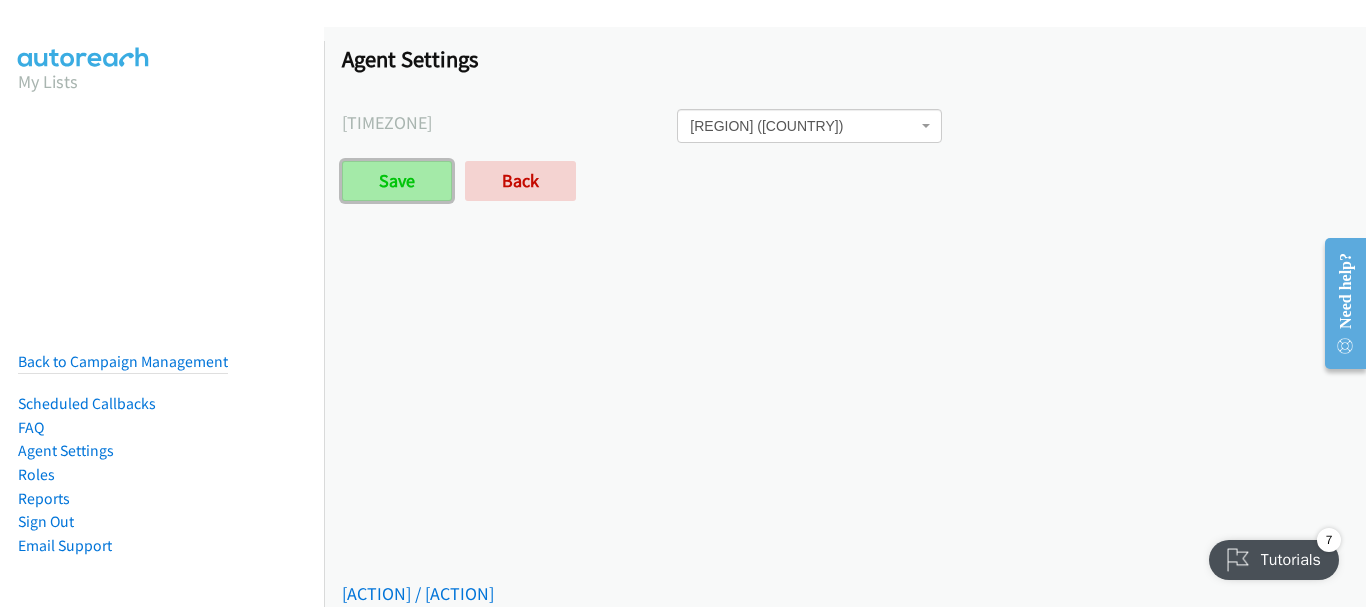 click on "Save" at bounding box center (397, 181) 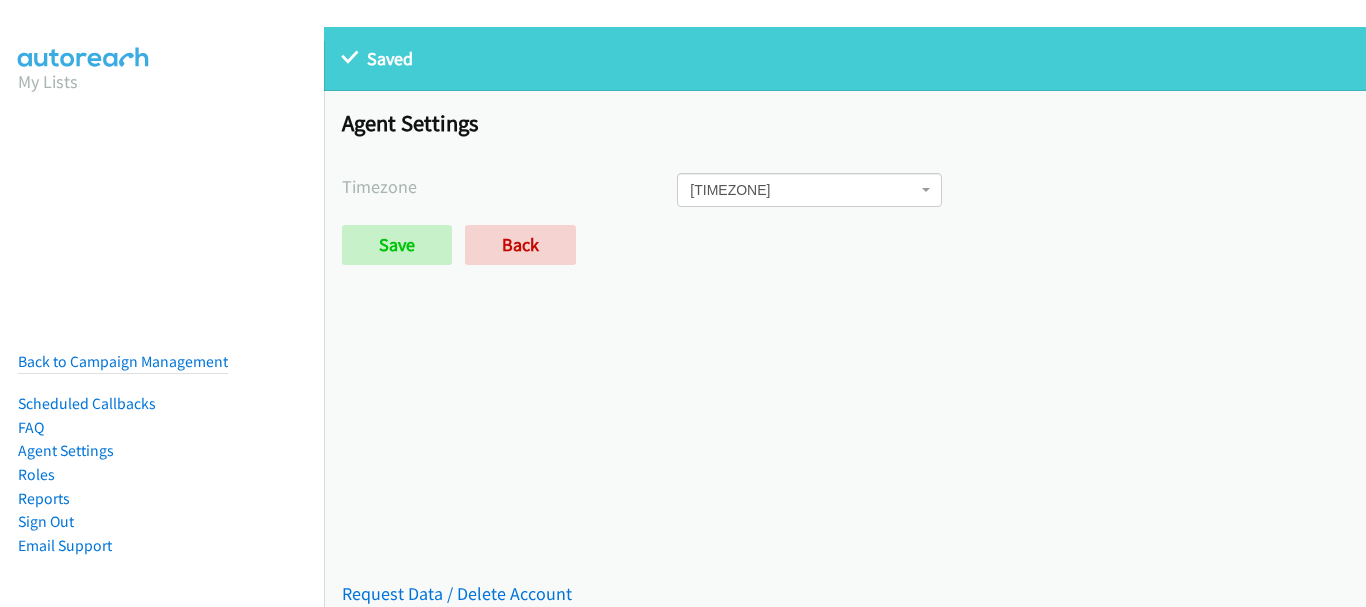 scroll, scrollTop: 0, scrollLeft: 0, axis: both 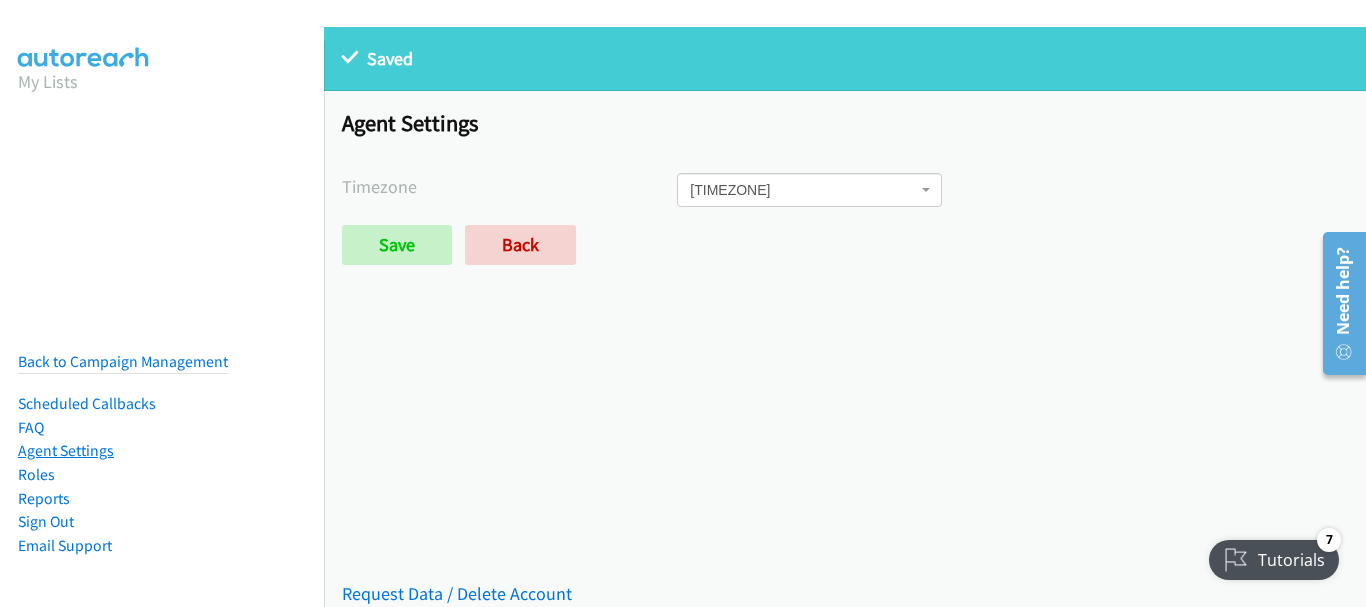 click on "Agent Settings" at bounding box center (66, 450) 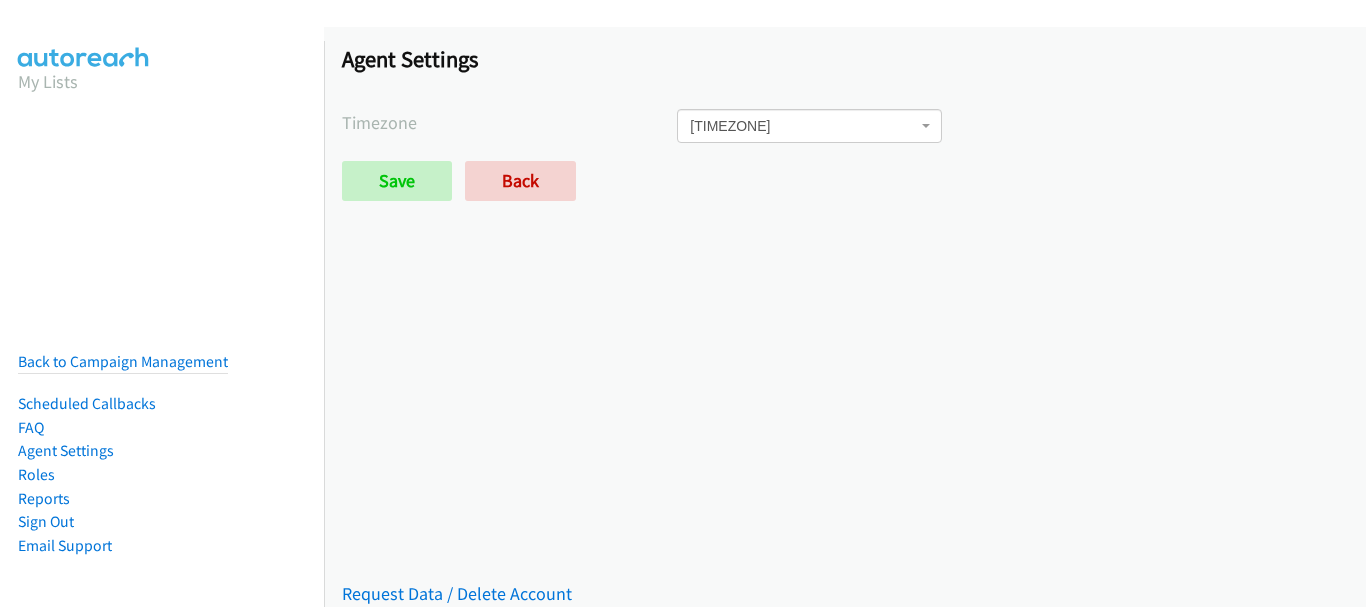 scroll, scrollTop: 0, scrollLeft: 0, axis: both 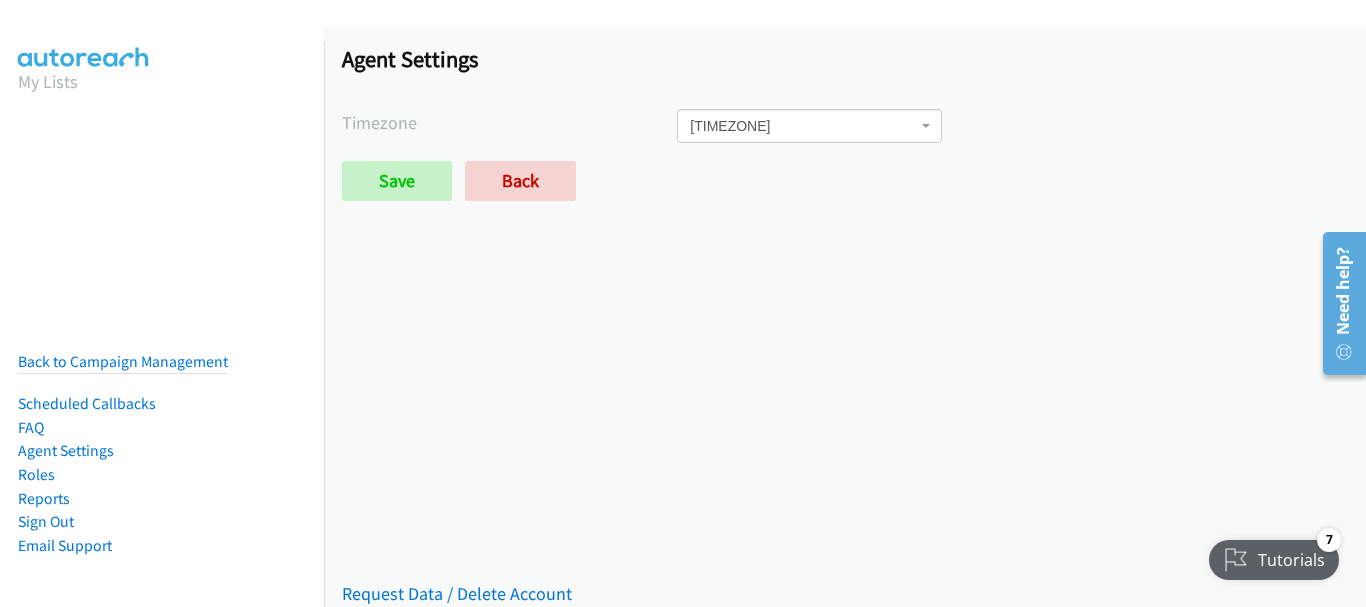click on "Tutorials" at bounding box center (1275, 560) 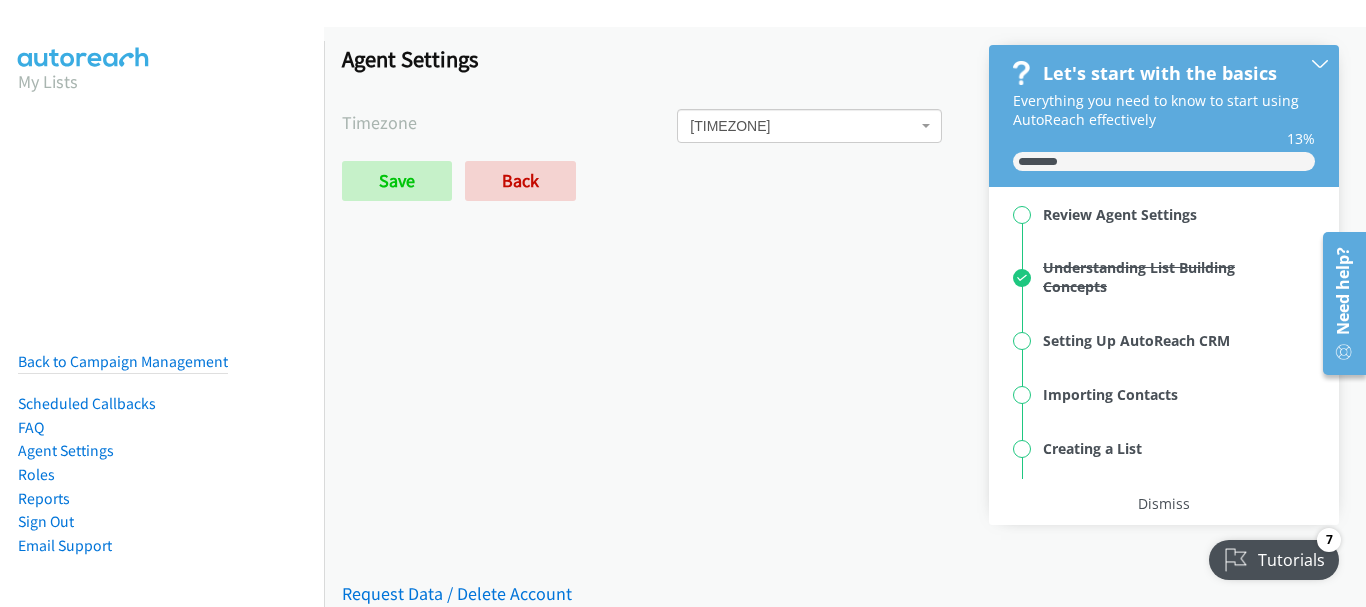 click on "My Lists
Back to Campaign Management
Scheduled Callbacks
FAQ
Agent Settings
Roles
Reports
Sign Out
Compact View
Email Support" at bounding box center [162, 86] 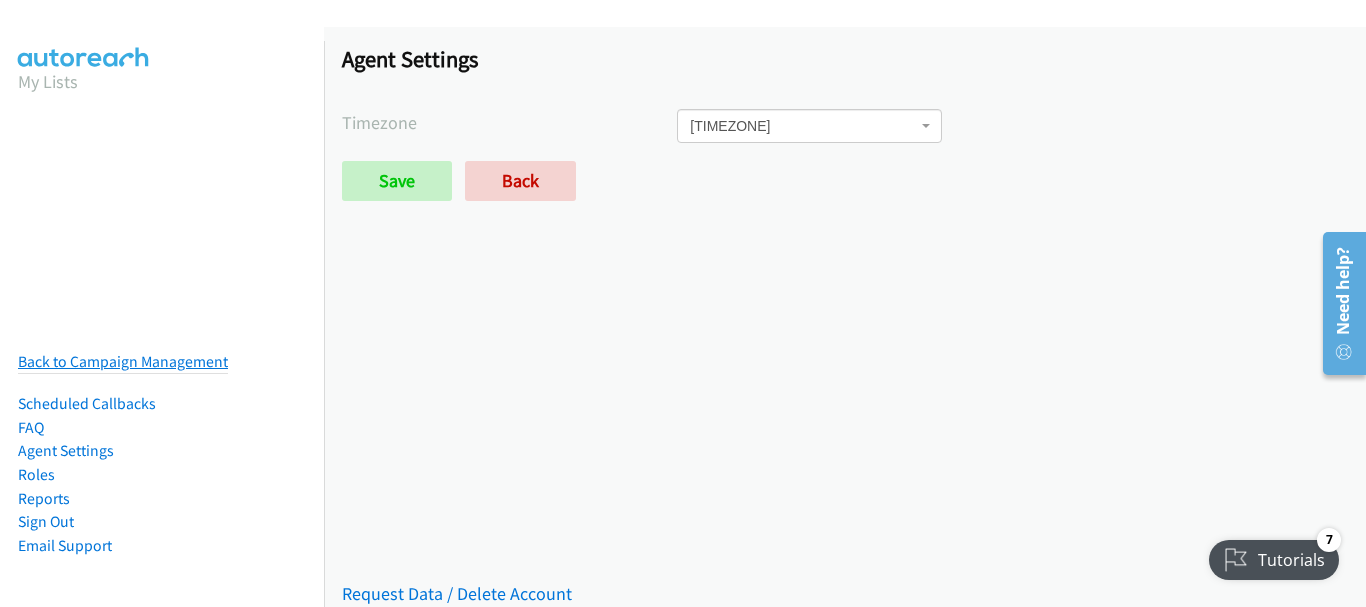 click on "Back to Campaign Management" at bounding box center (123, 361) 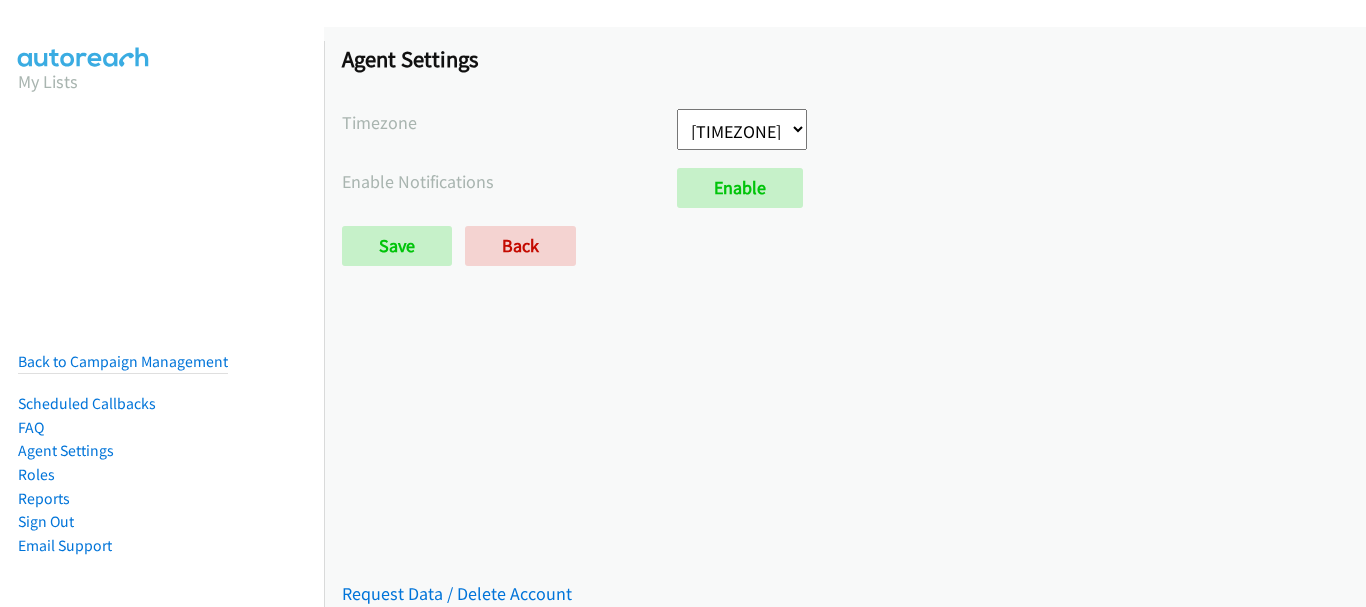 scroll, scrollTop: 0, scrollLeft: 0, axis: both 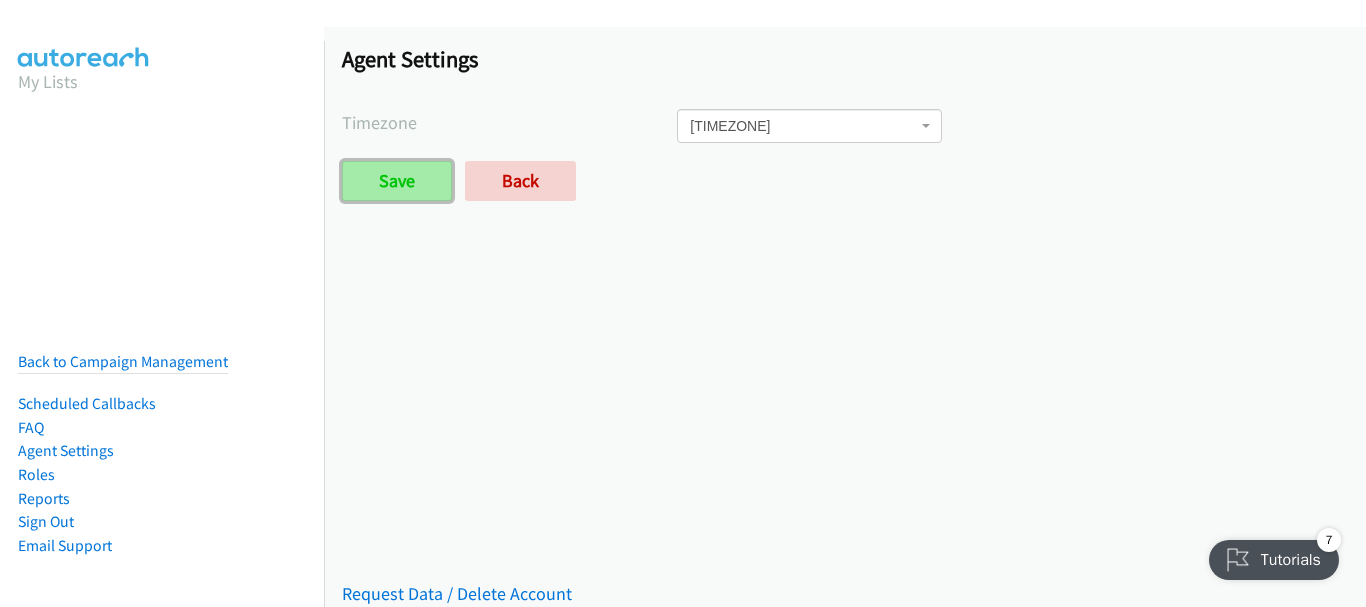click on "Save" at bounding box center (397, 181) 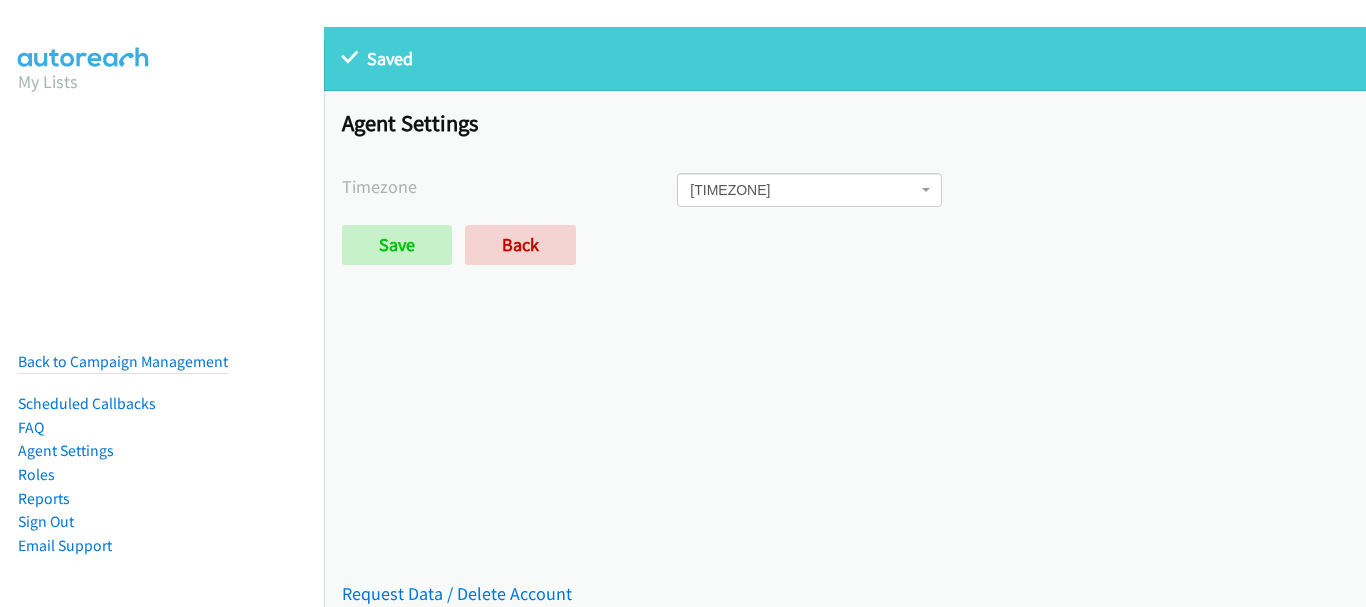scroll, scrollTop: 0, scrollLeft: 0, axis: both 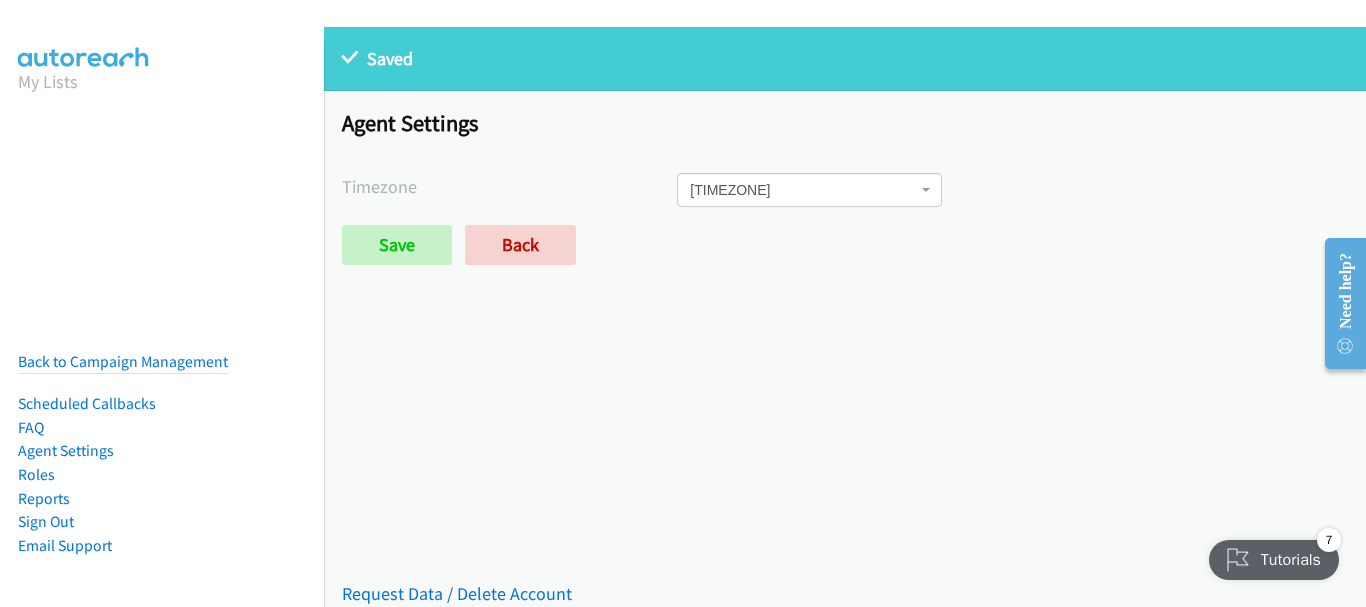 click on "Tutorials" at bounding box center [1274, 560] 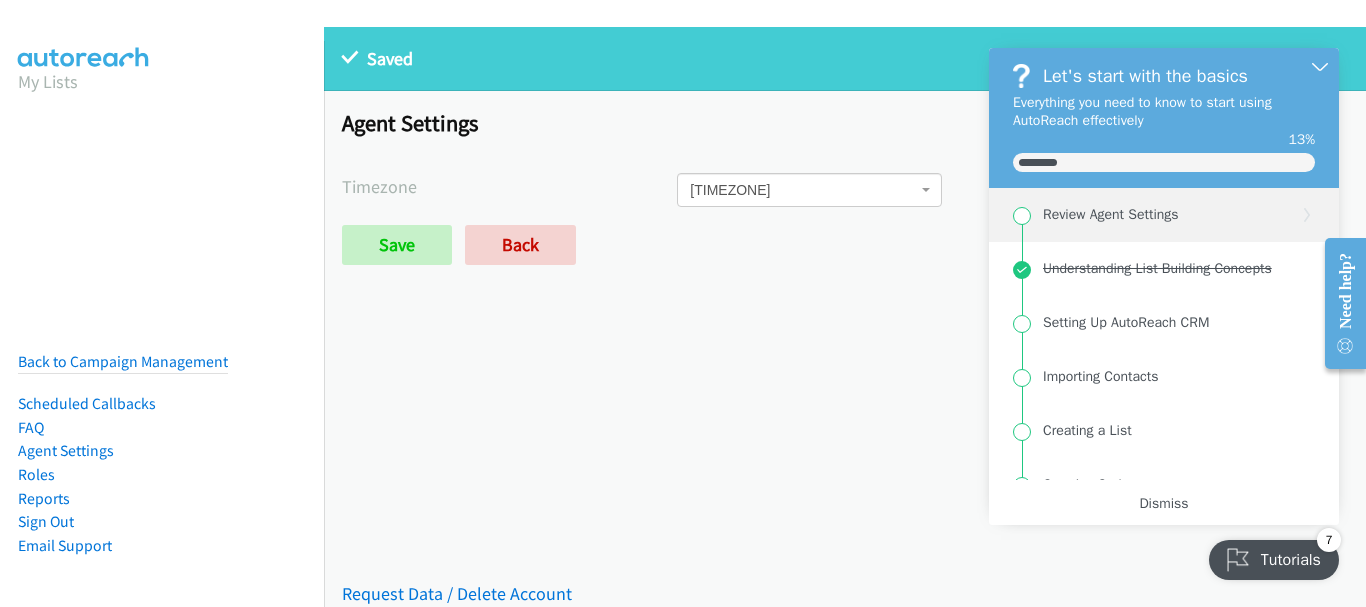 click on "Review Agent Settings" at bounding box center [1165, 215] 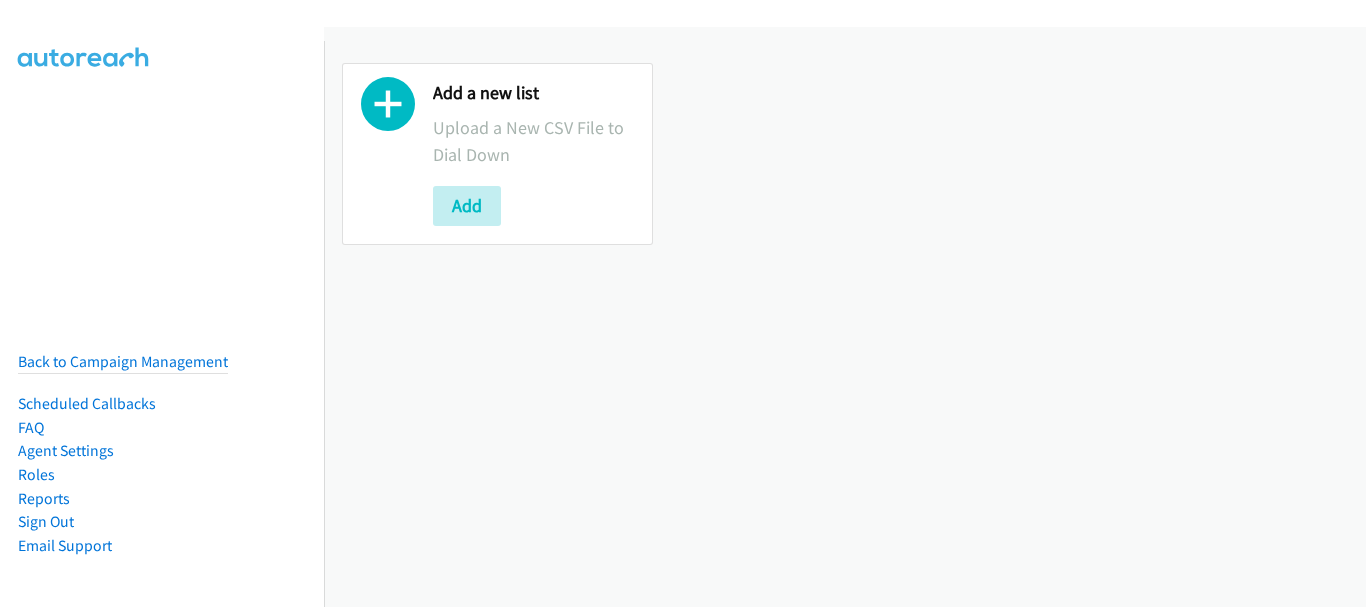 scroll, scrollTop: 0, scrollLeft: 0, axis: both 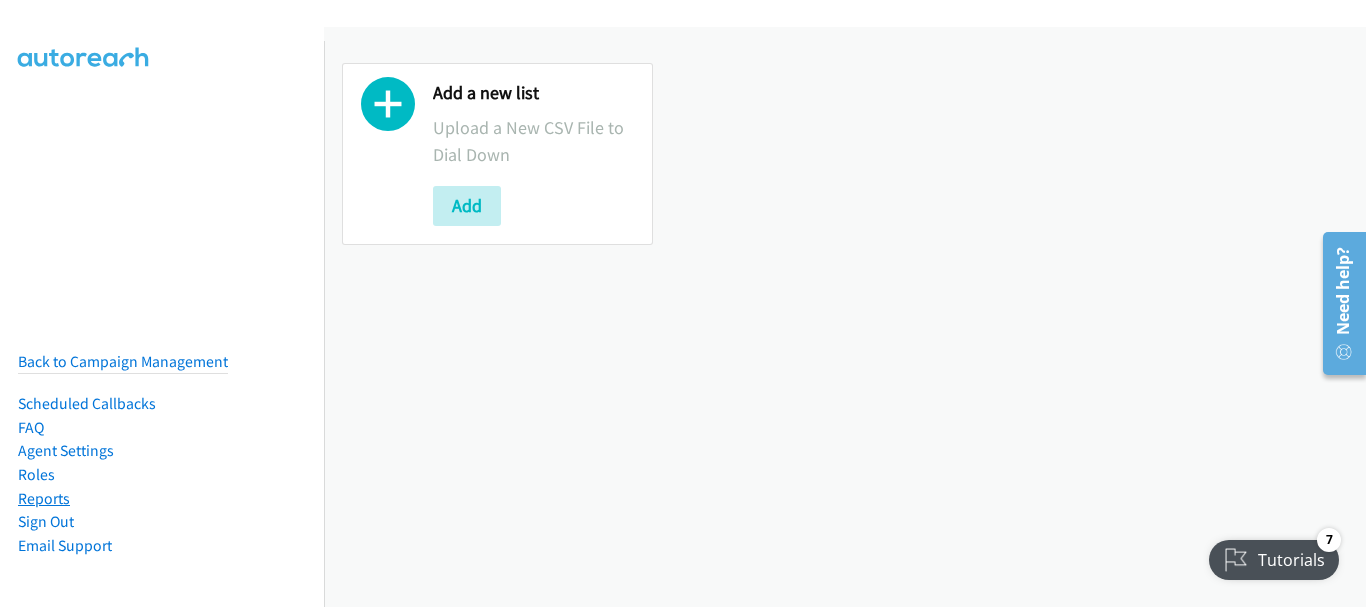 click on "Reports" at bounding box center (44, 498) 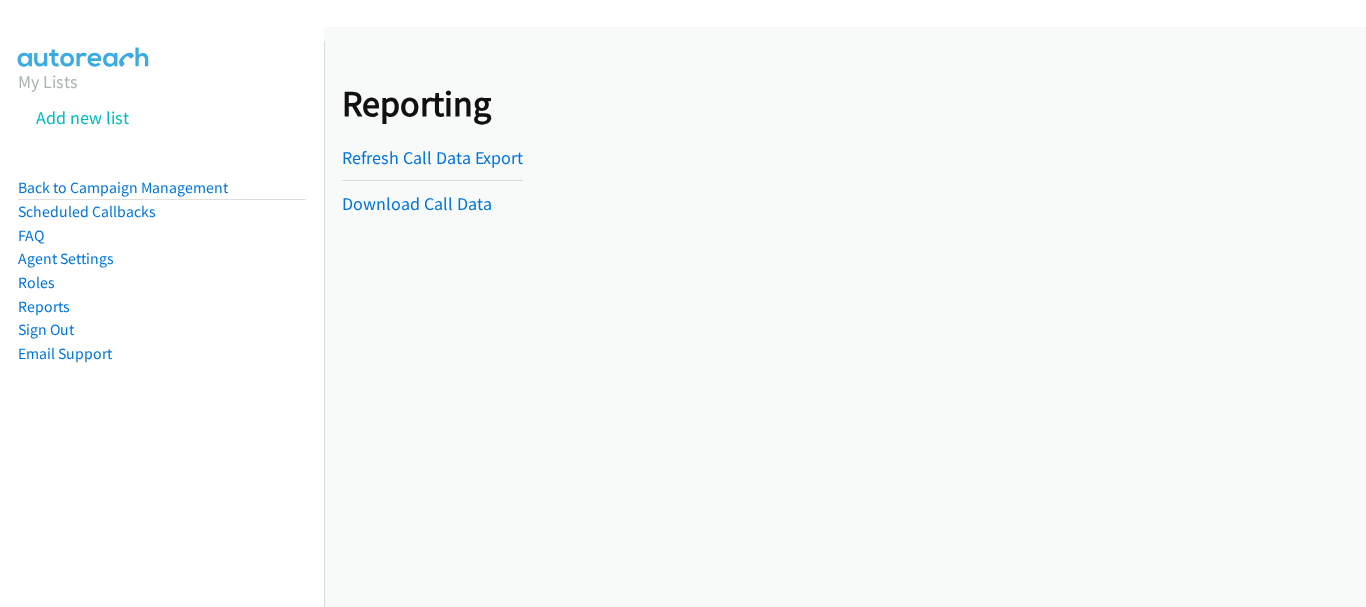 scroll, scrollTop: 0, scrollLeft: 0, axis: both 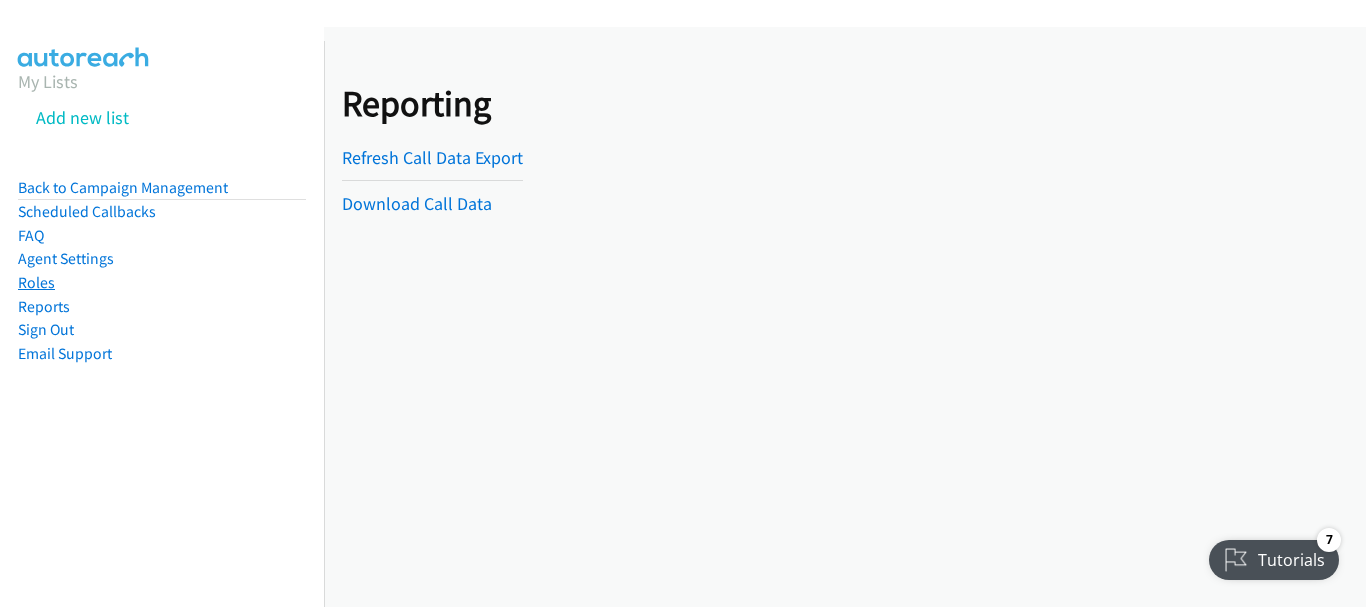 click on "Roles" at bounding box center [36, 282] 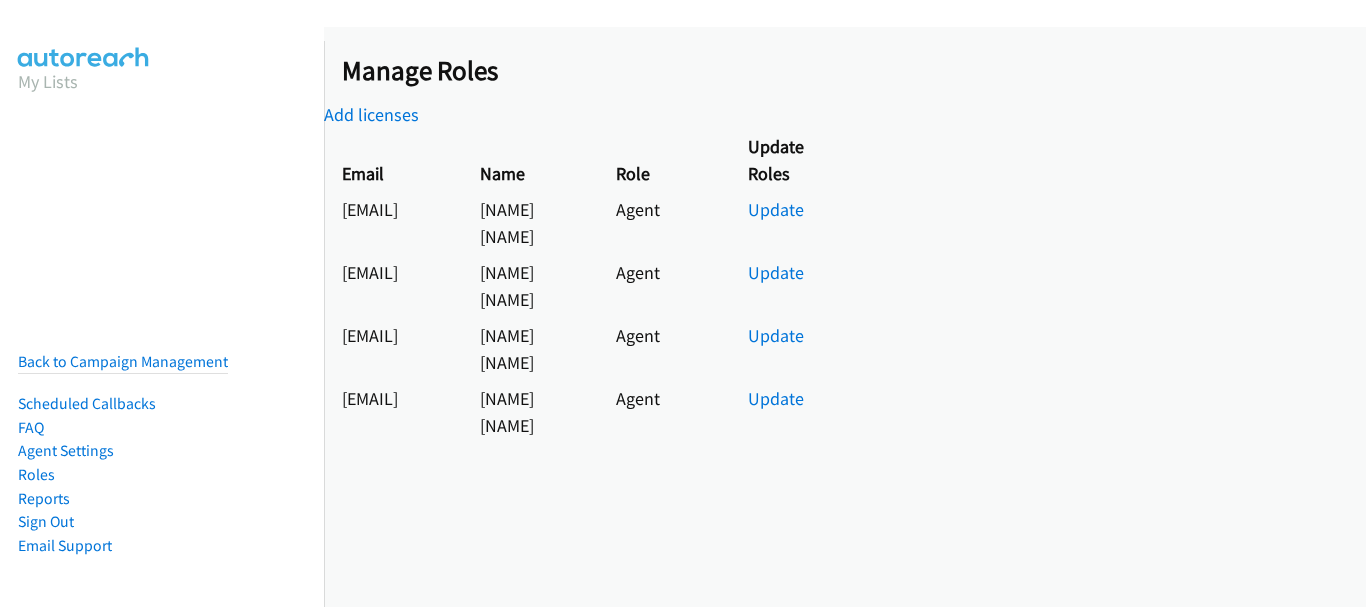scroll, scrollTop: 0, scrollLeft: 0, axis: both 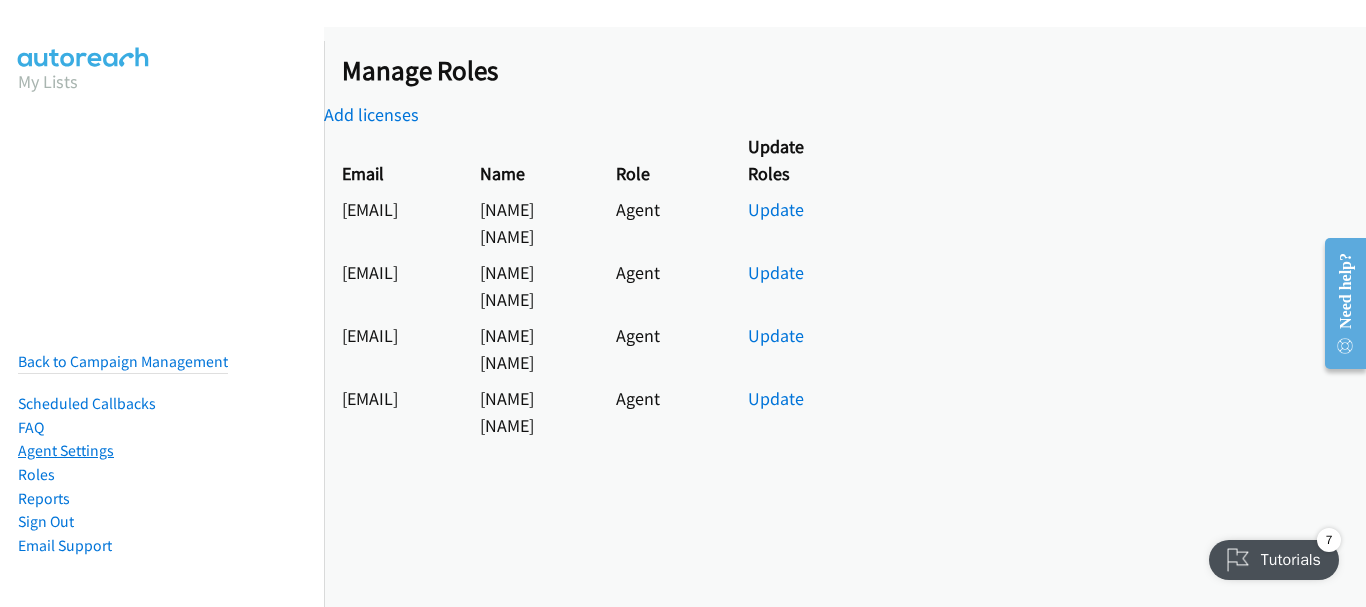 click on "Agent Settings" at bounding box center [66, 450] 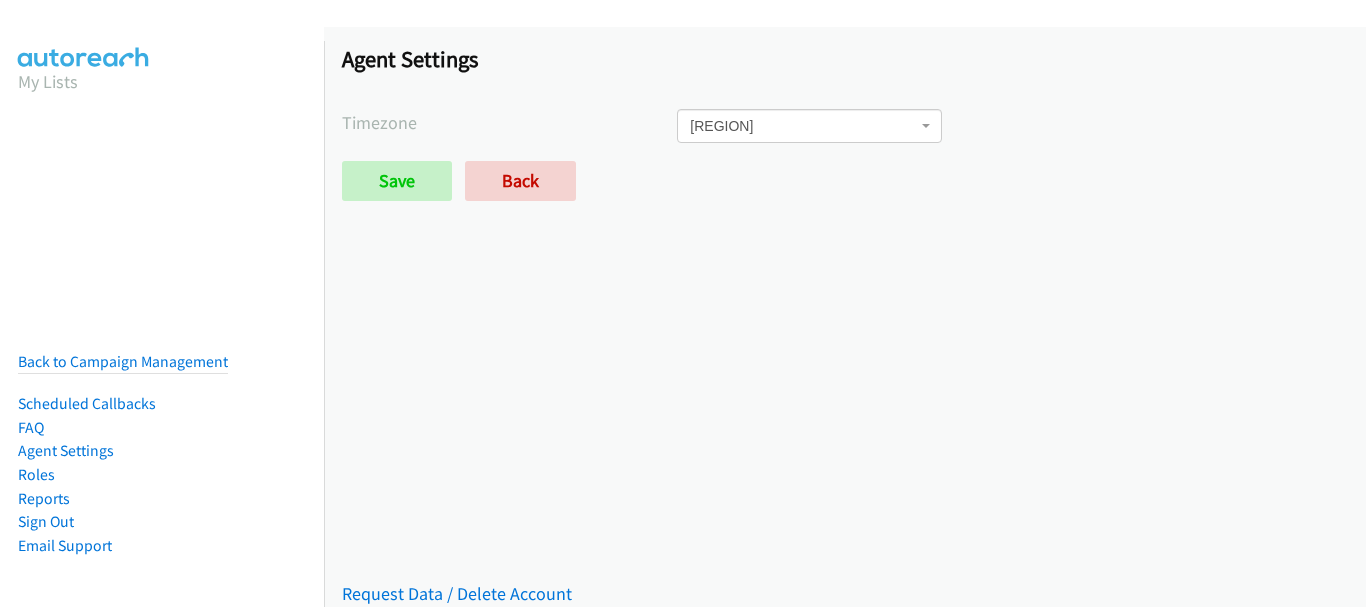 scroll, scrollTop: 0, scrollLeft: 0, axis: both 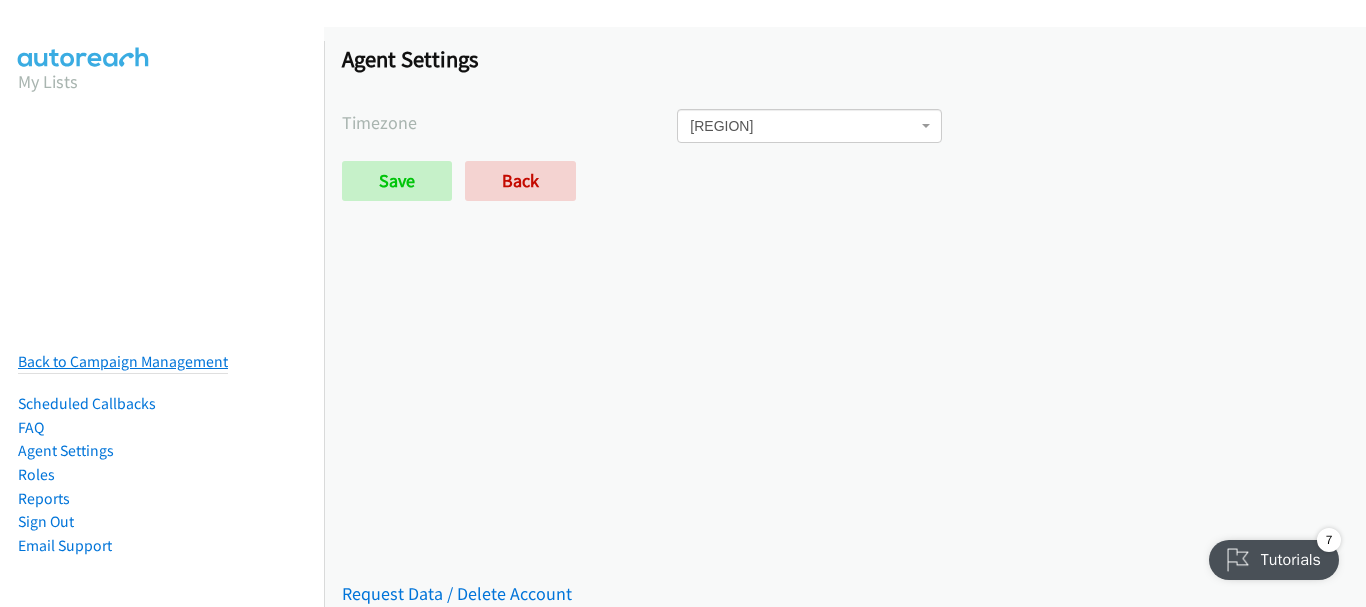 click on "Back to Campaign Management" at bounding box center [123, 361] 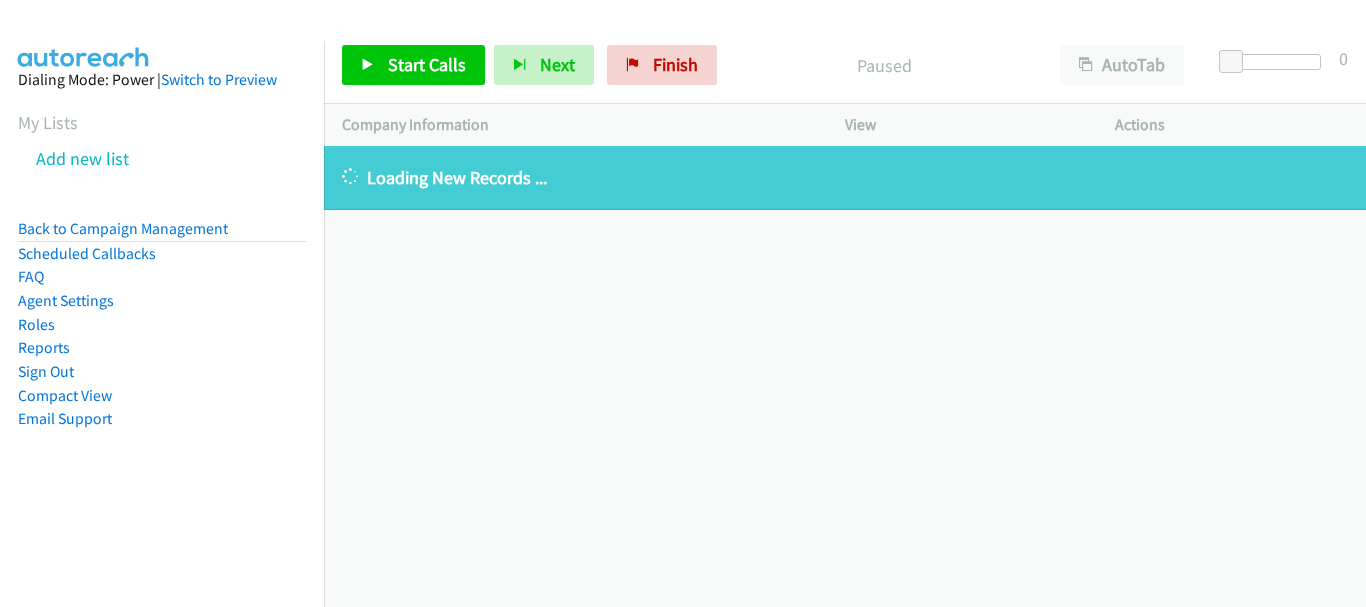 scroll, scrollTop: 0, scrollLeft: 0, axis: both 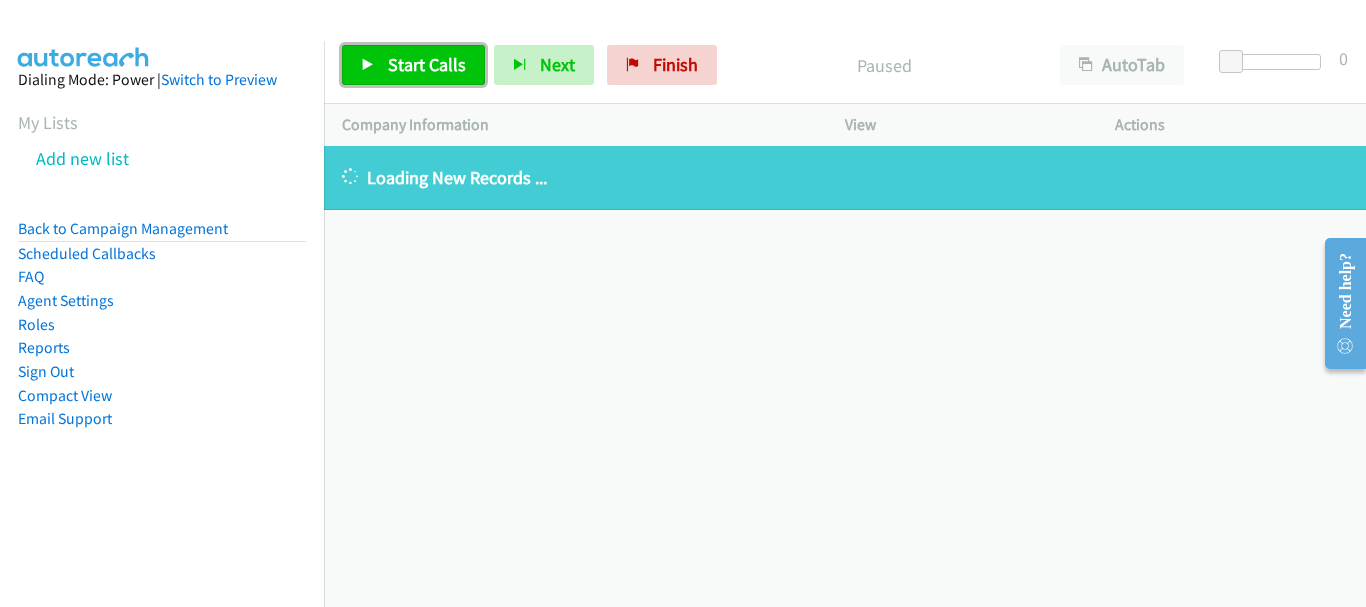drag, startPoint x: 404, startPoint y: 70, endPoint x: 423, endPoint y: 110, distance: 44.28318 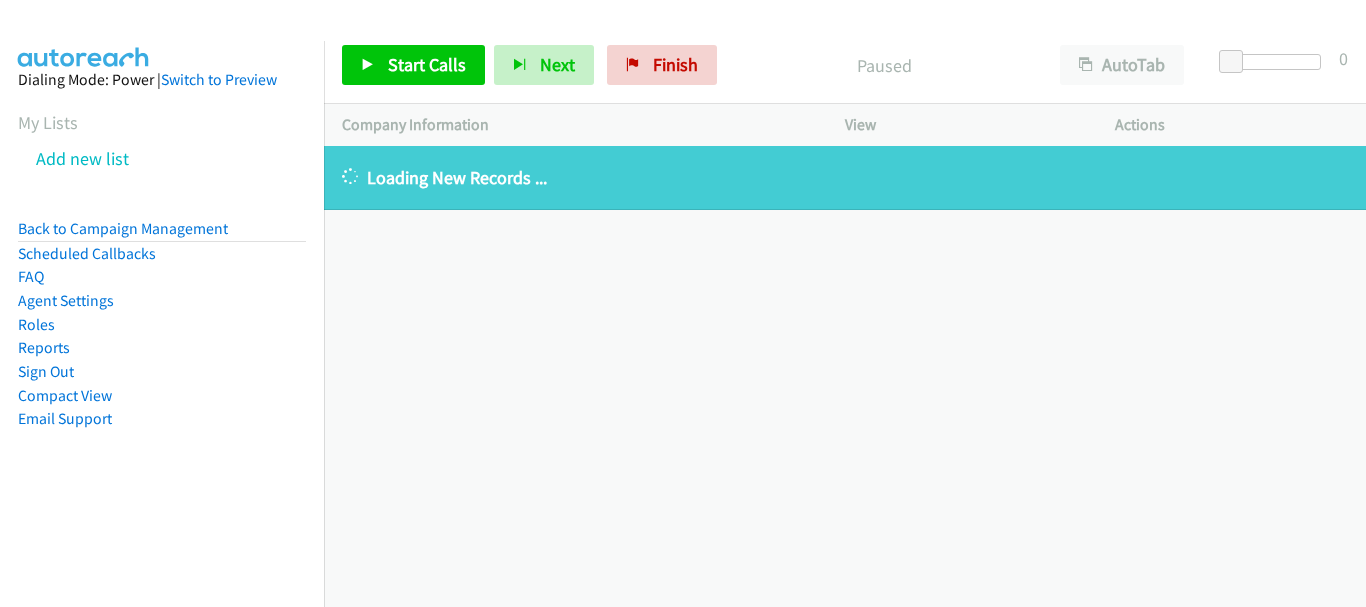 scroll, scrollTop: 0, scrollLeft: 0, axis: both 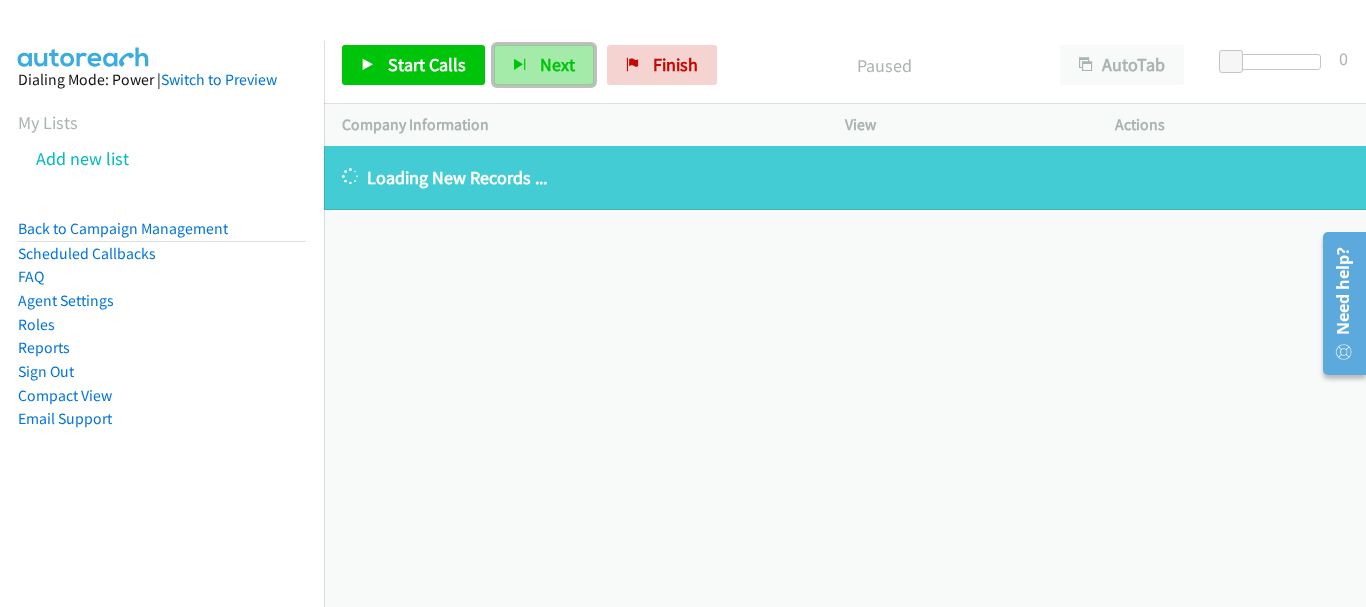 click on "Next" at bounding box center [557, 64] 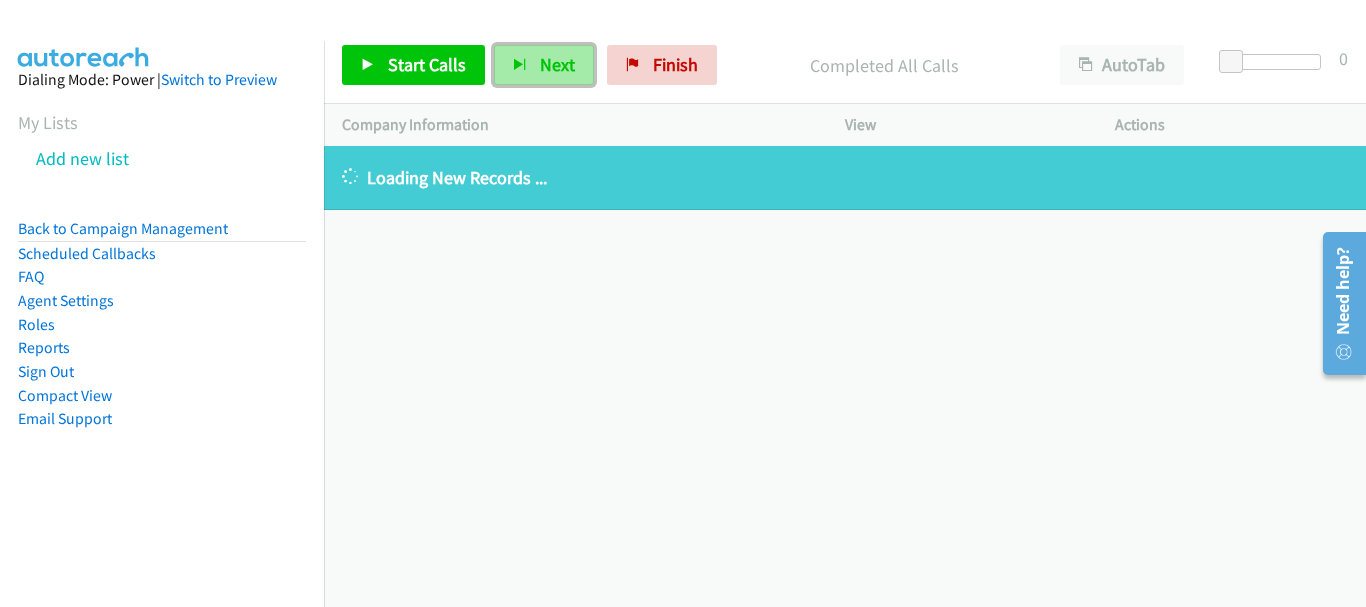 click on "Next" at bounding box center (557, 64) 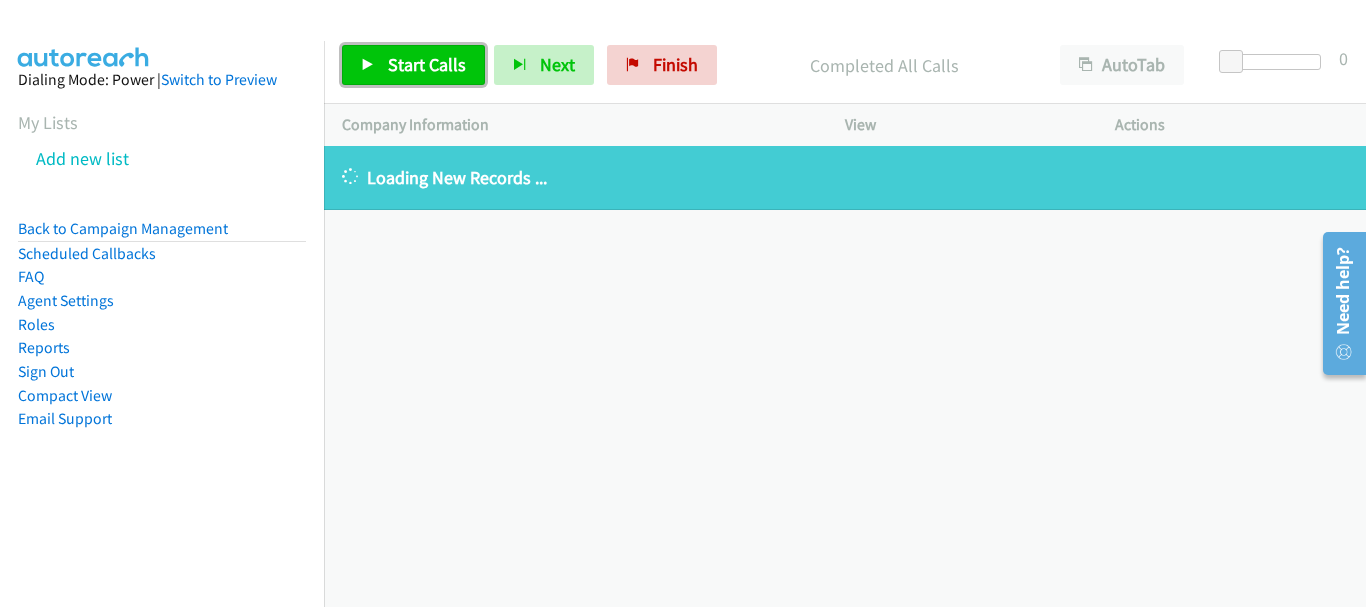 click on "Start Calls" at bounding box center [427, 64] 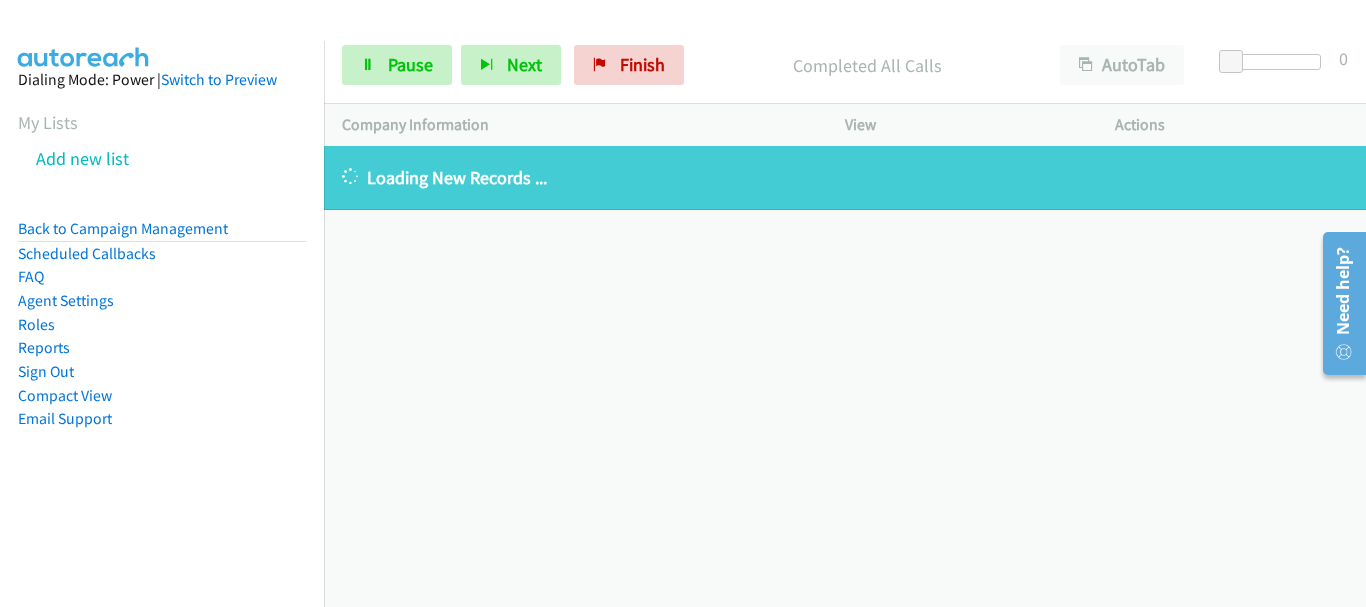 click on "Dialing Mode: Power
|
Switch to Preview" at bounding box center [162, 80] 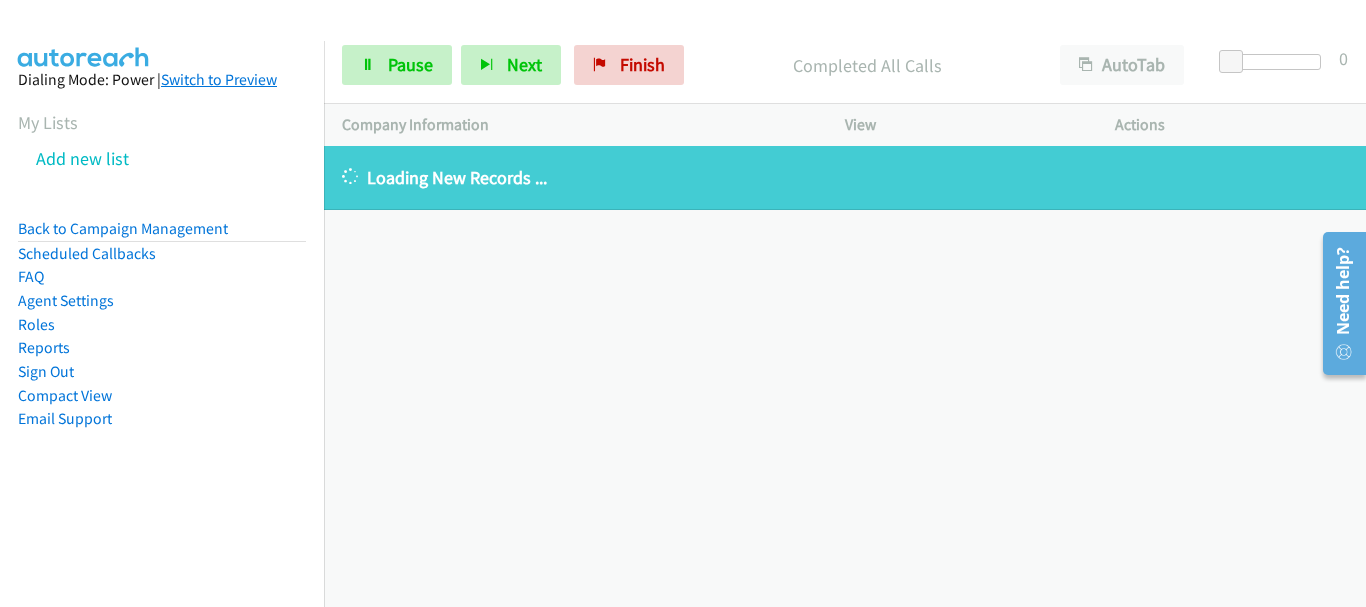 click on "Switch to Preview" at bounding box center [219, 79] 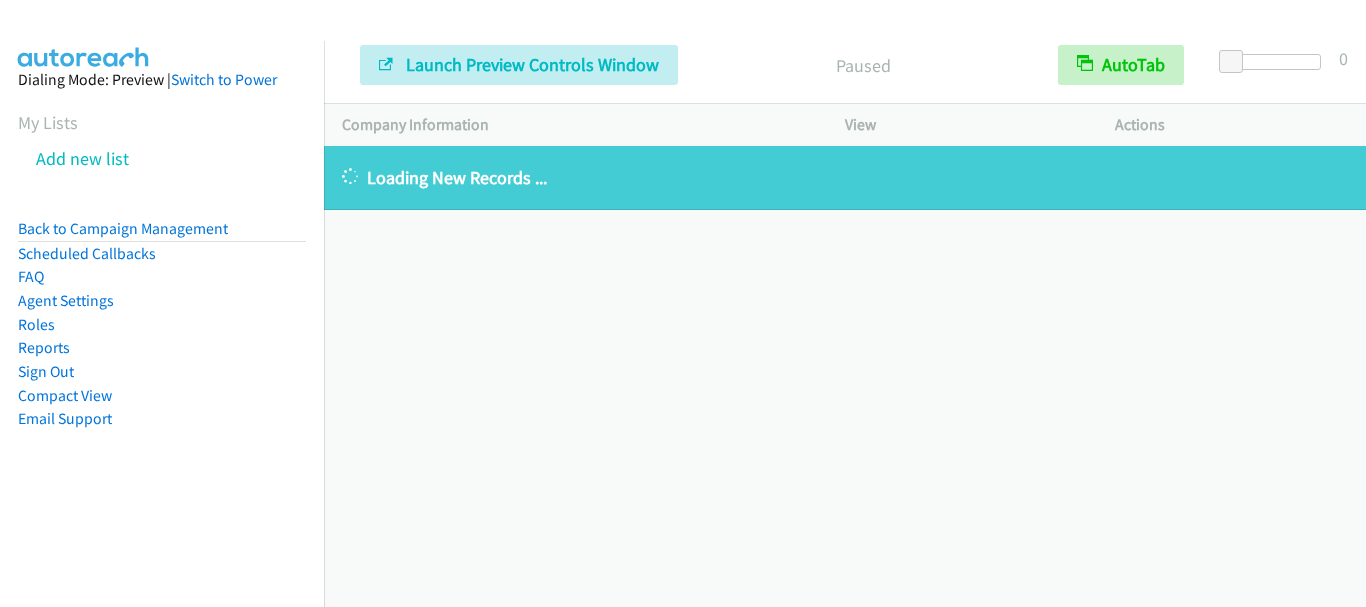 scroll, scrollTop: 0, scrollLeft: 0, axis: both 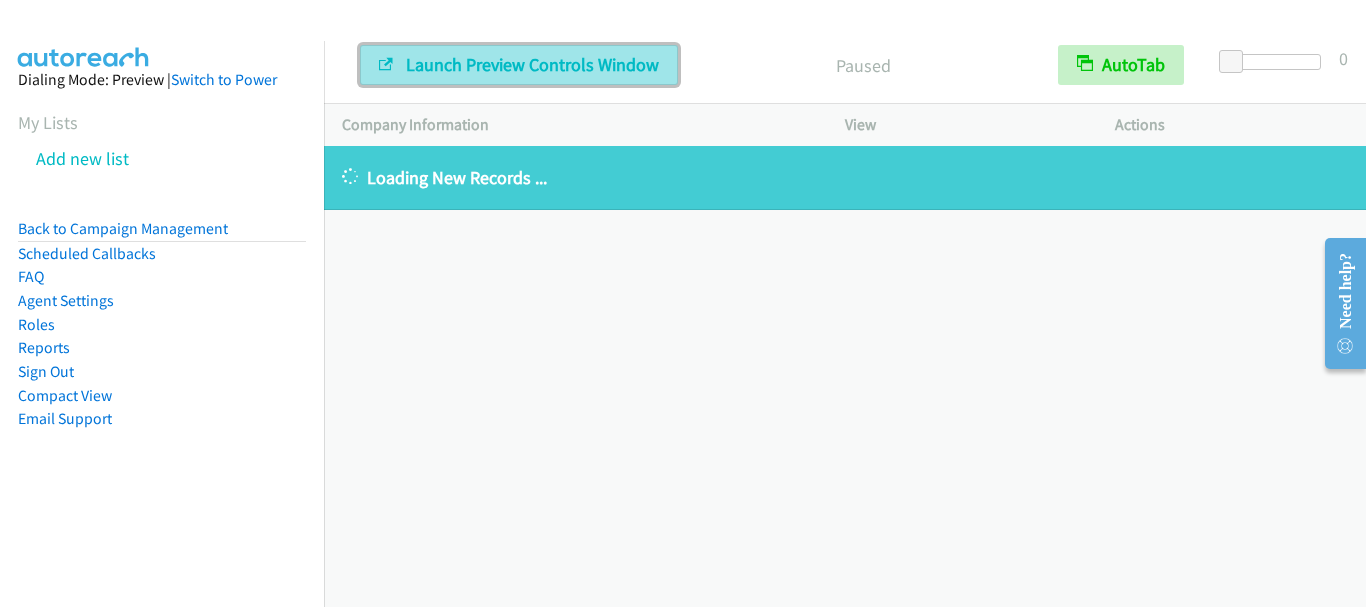 click on "Launch Preview Controls Window" at bounding box center (532, 64) 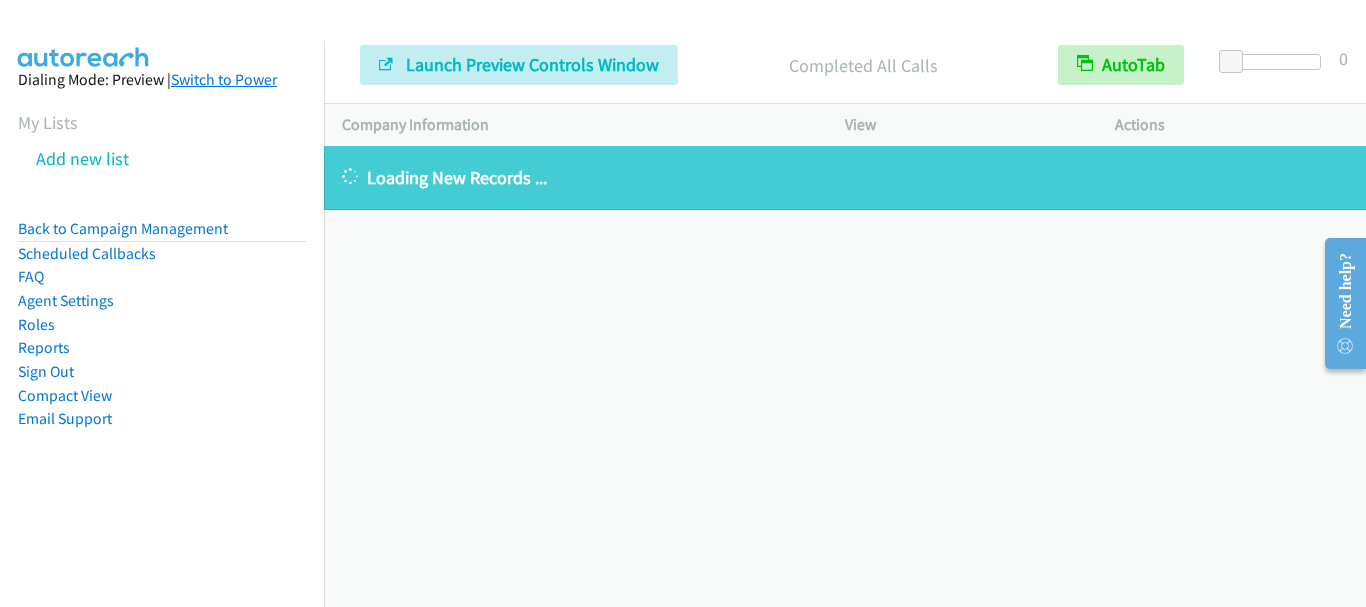 click on "Switch to Power" at bounding box center [224, 79] 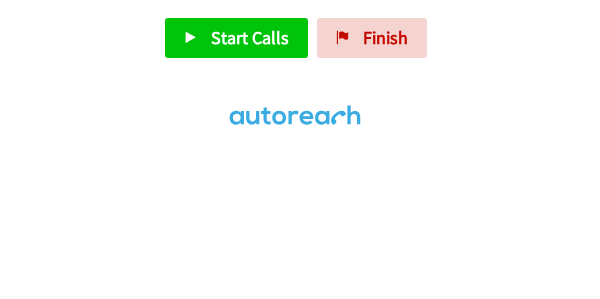scroll, scrollTop: 0, scrollLeft: 0, axis: both 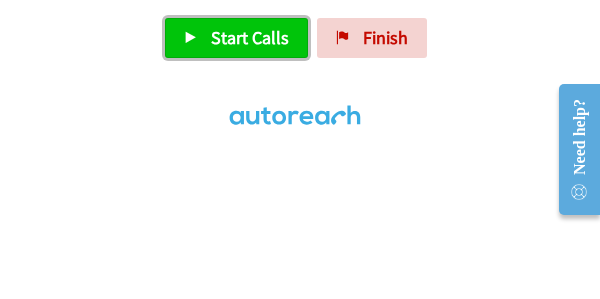 click on "Start Calls" at bounding box center [250, 37] 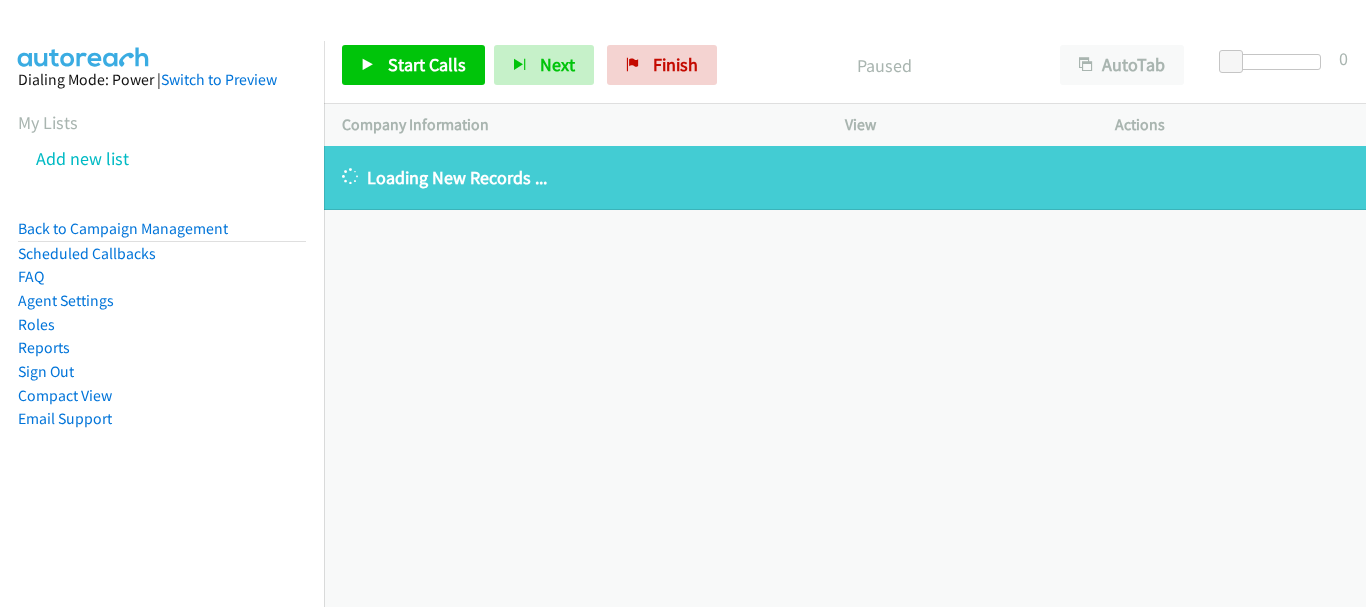 scroll, scrollTop: 0, scrollLeft: 0, axis: both 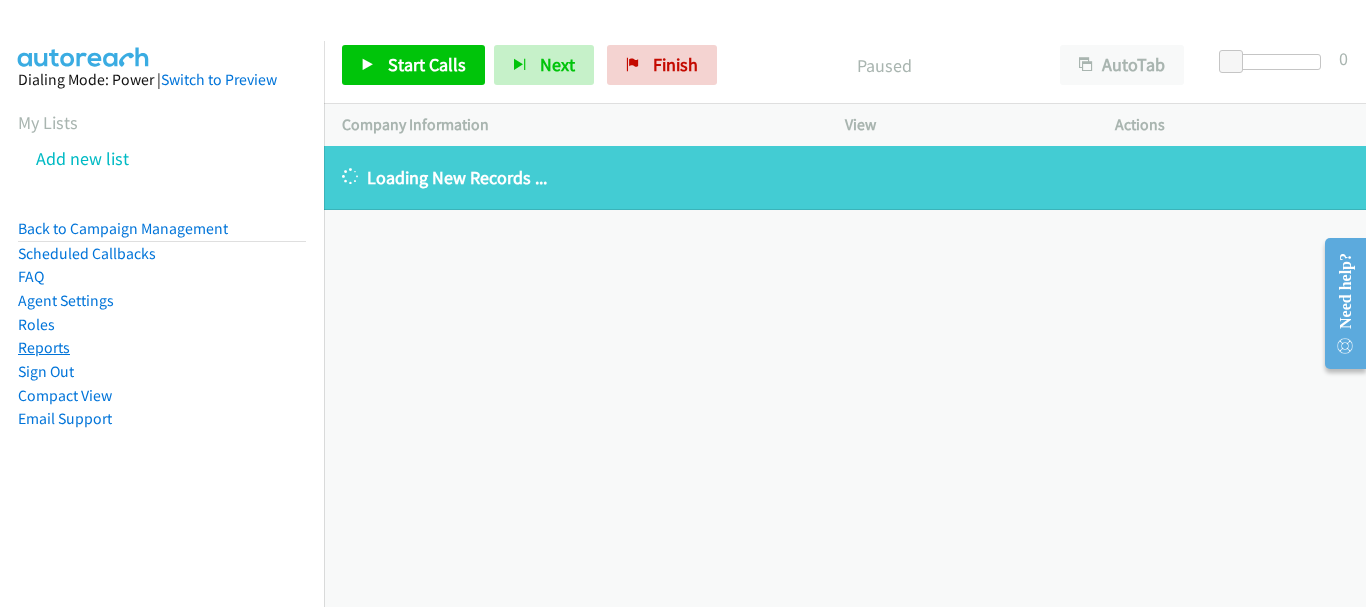 click on "Reports" at bounding box center (44, 347) 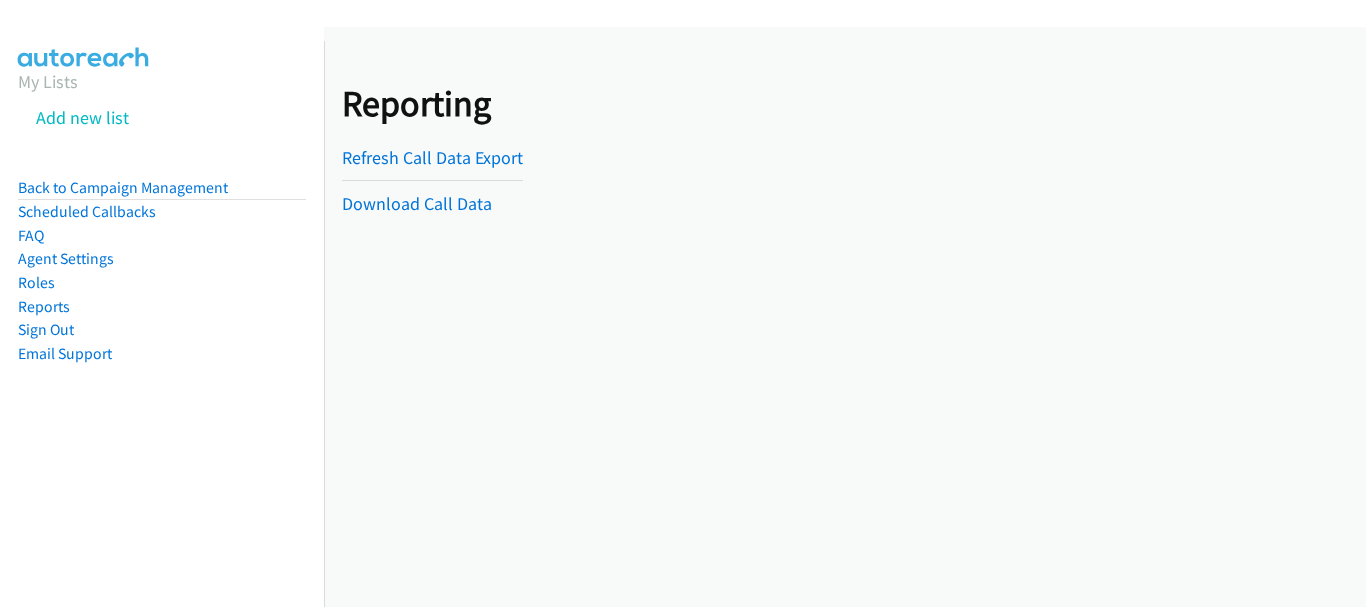 scroll, scrollTop: 0, scrollLeft: 0, axis: both 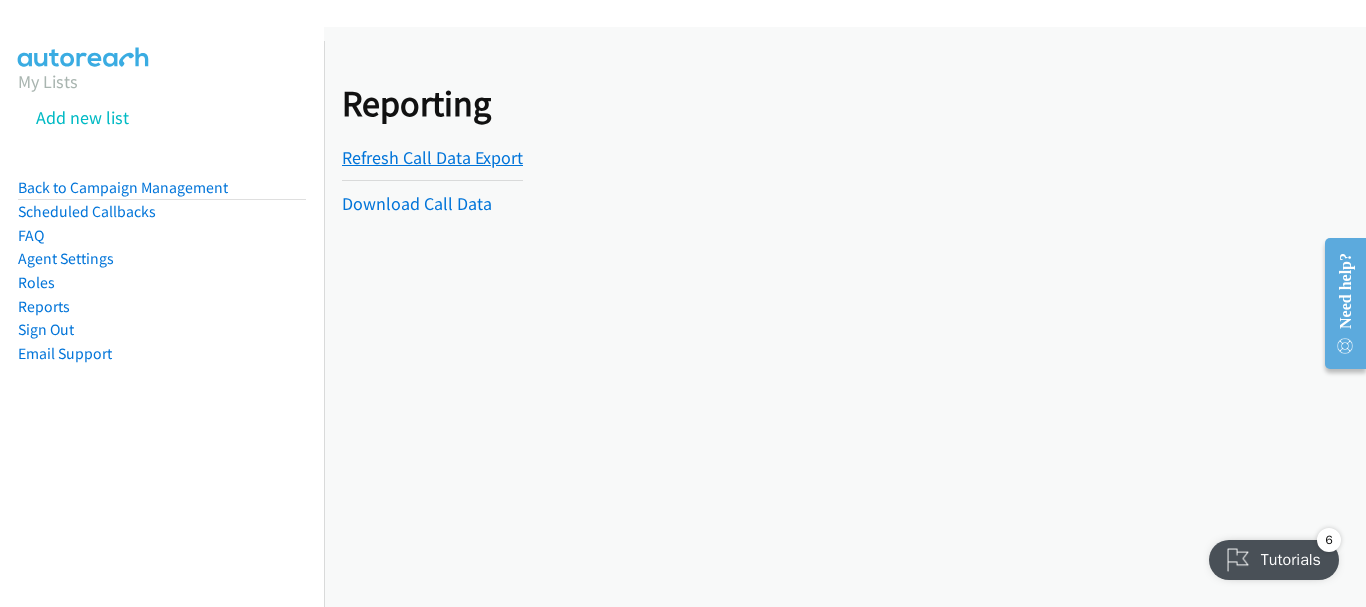 click on "Refresh Call Data Export" at bounding box center (432, 157) 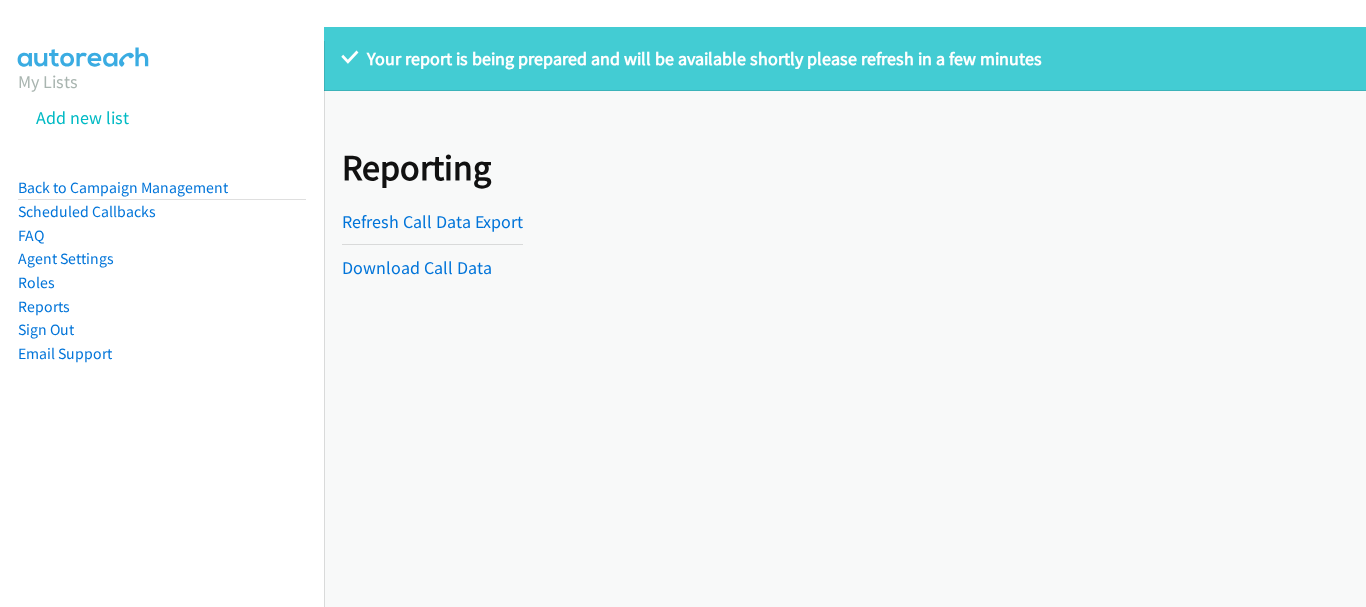 scroll, scrollTop: 0, scrollLeft: 0, axis: both 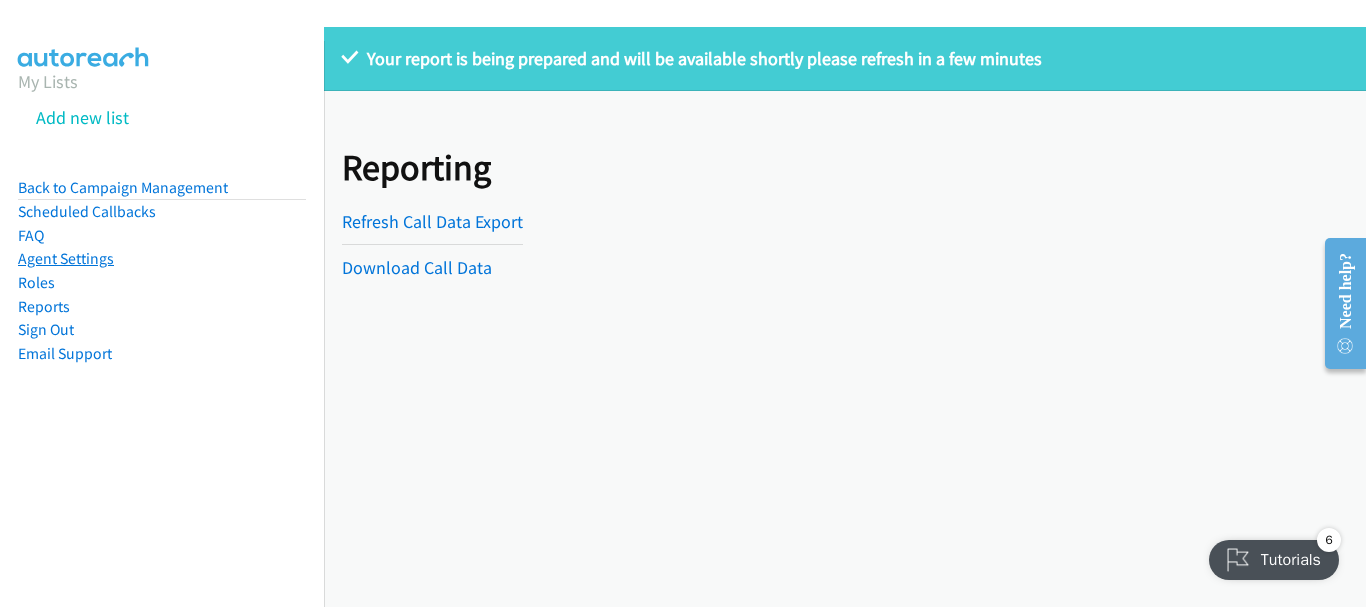 click on "Agent Settings" at bounding box center (66, 258) 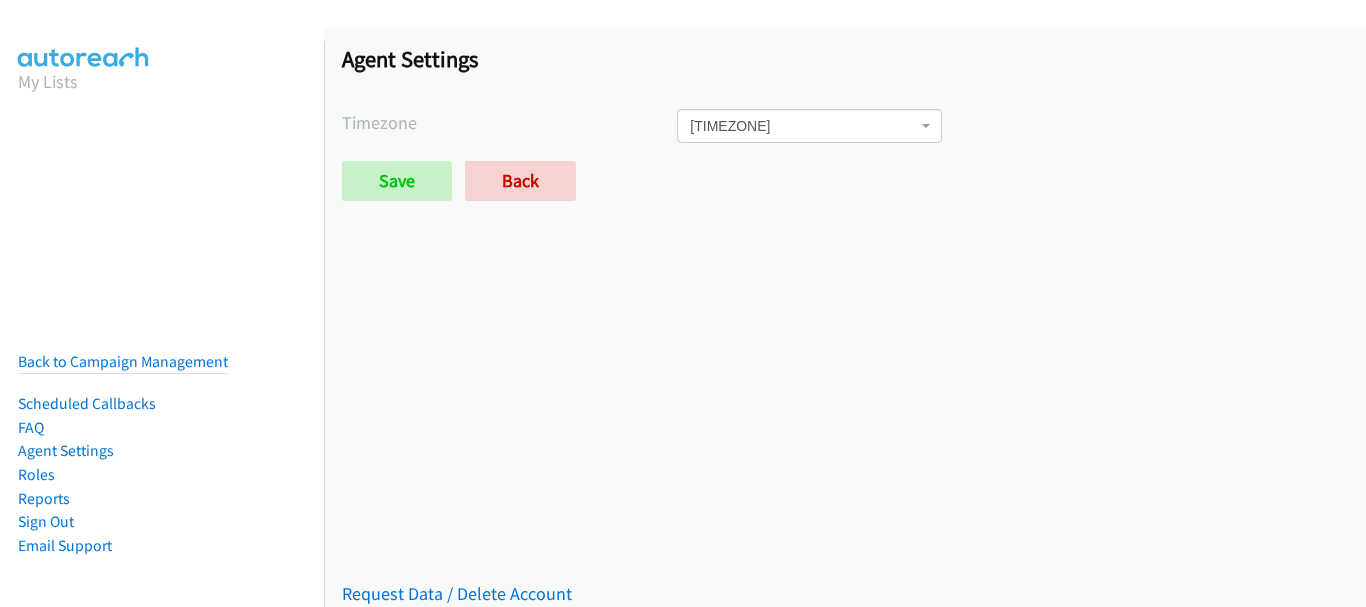 scroll, scrollTop: 0, scrollLeft: 0, axis: both 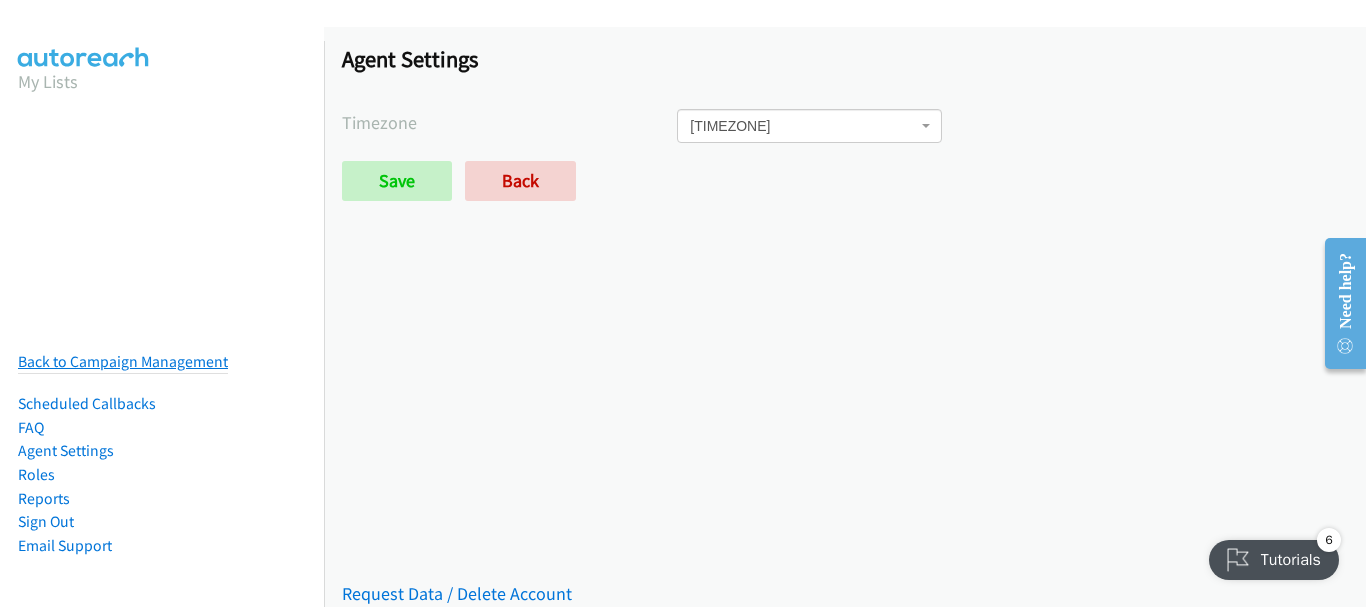 click on "Back to Campaign Management" at bounding box center [123, 361] 